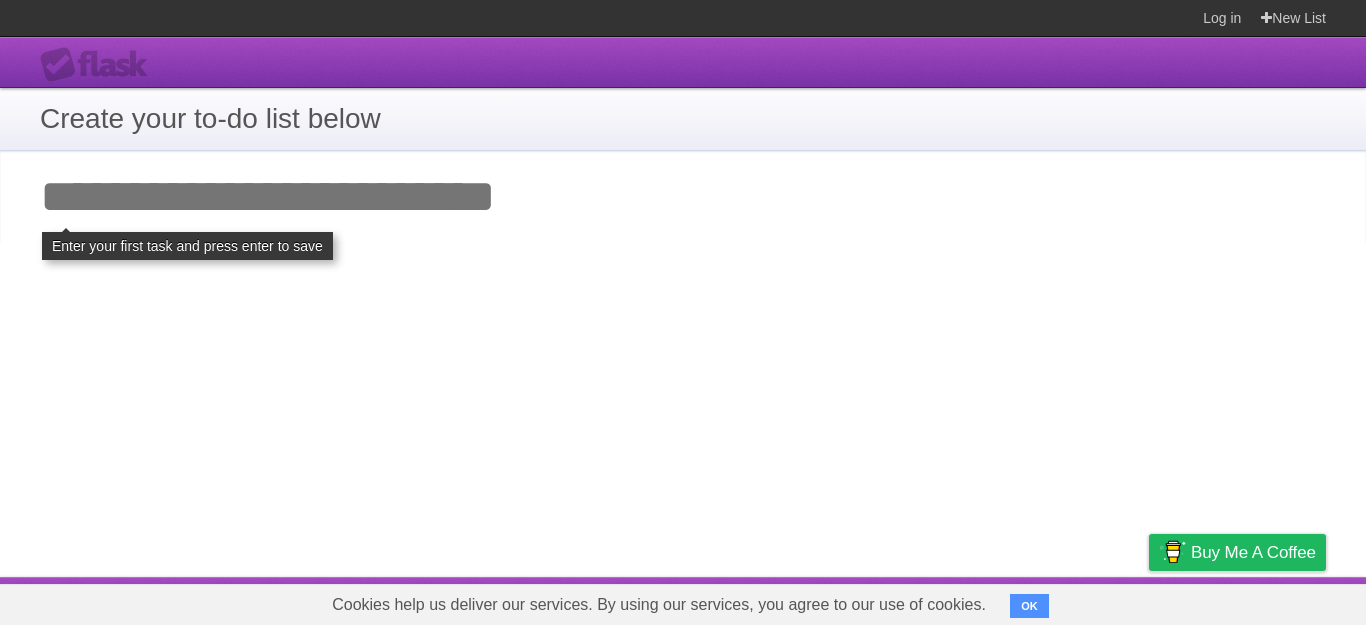 scroll, scrollTop: 0, scrollLeft: 0, axis: both 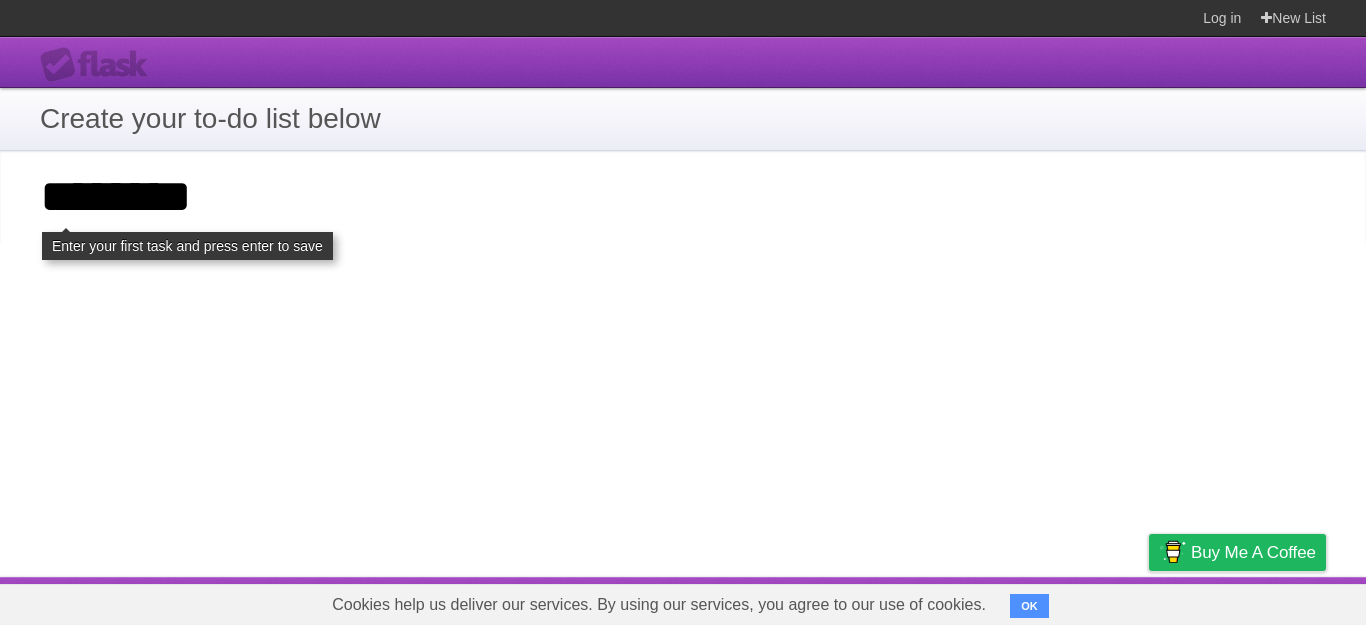 type on "********" 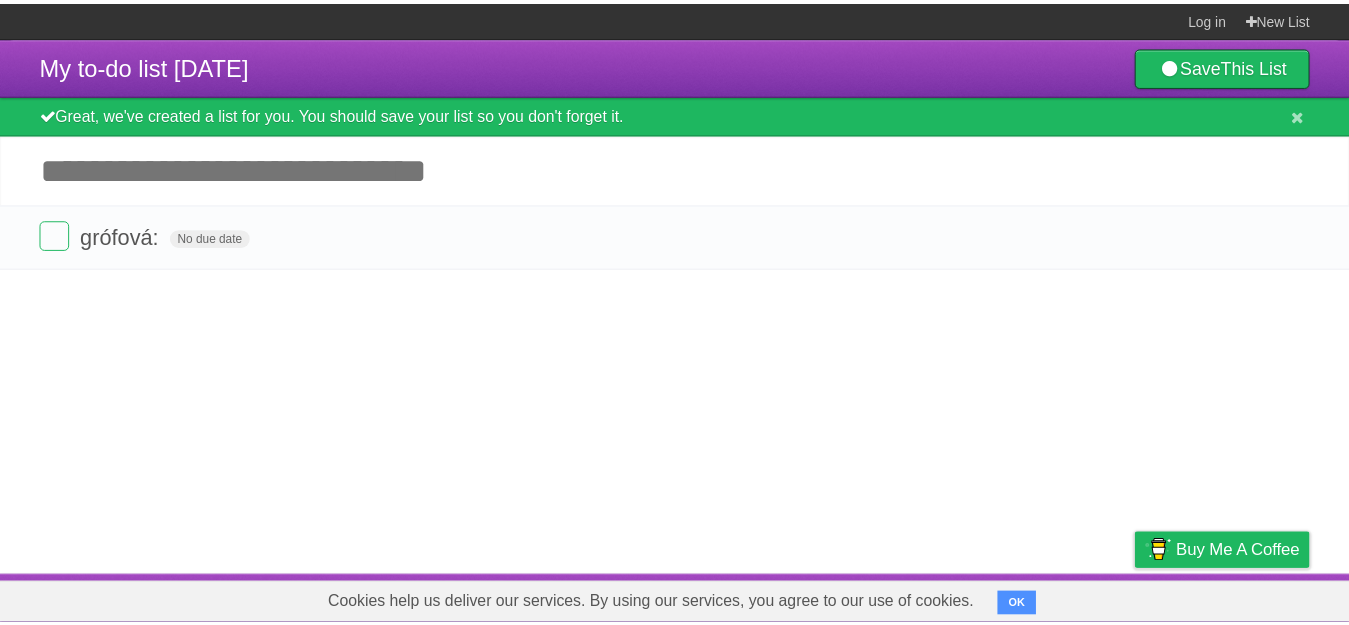 scroll, scrollTop: 0, scrollLeft: 0, axis: both 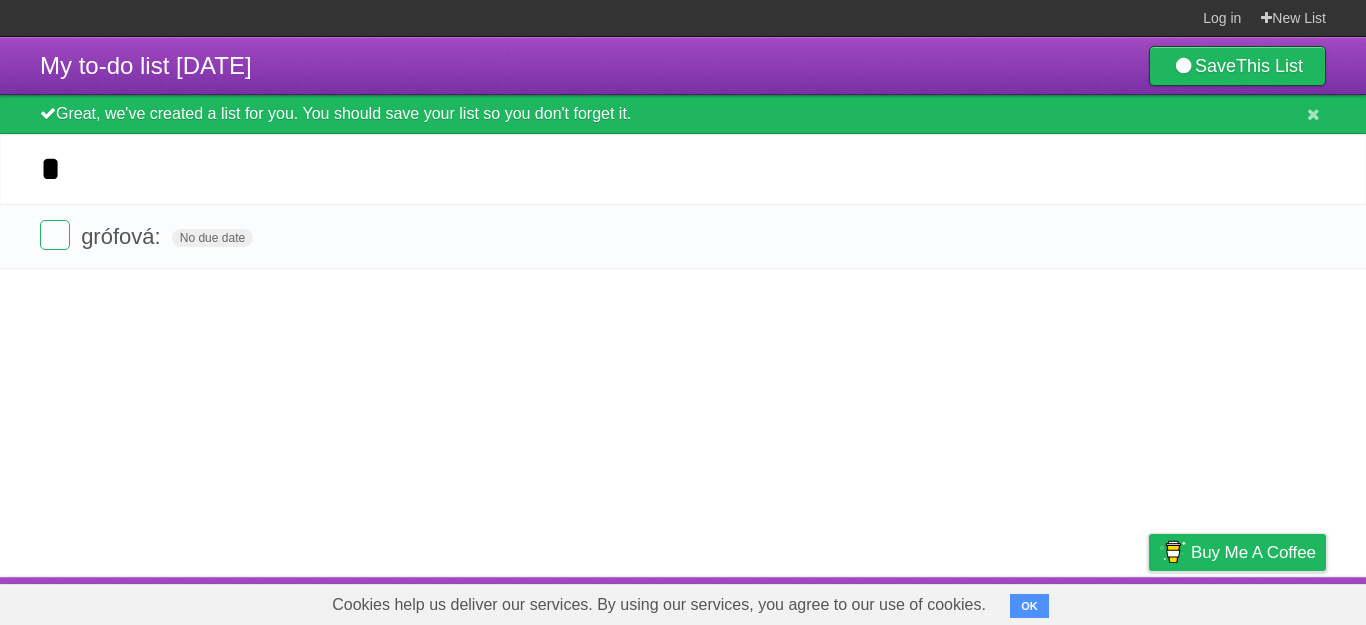 click on "*********" at bounding box center [0, 0] 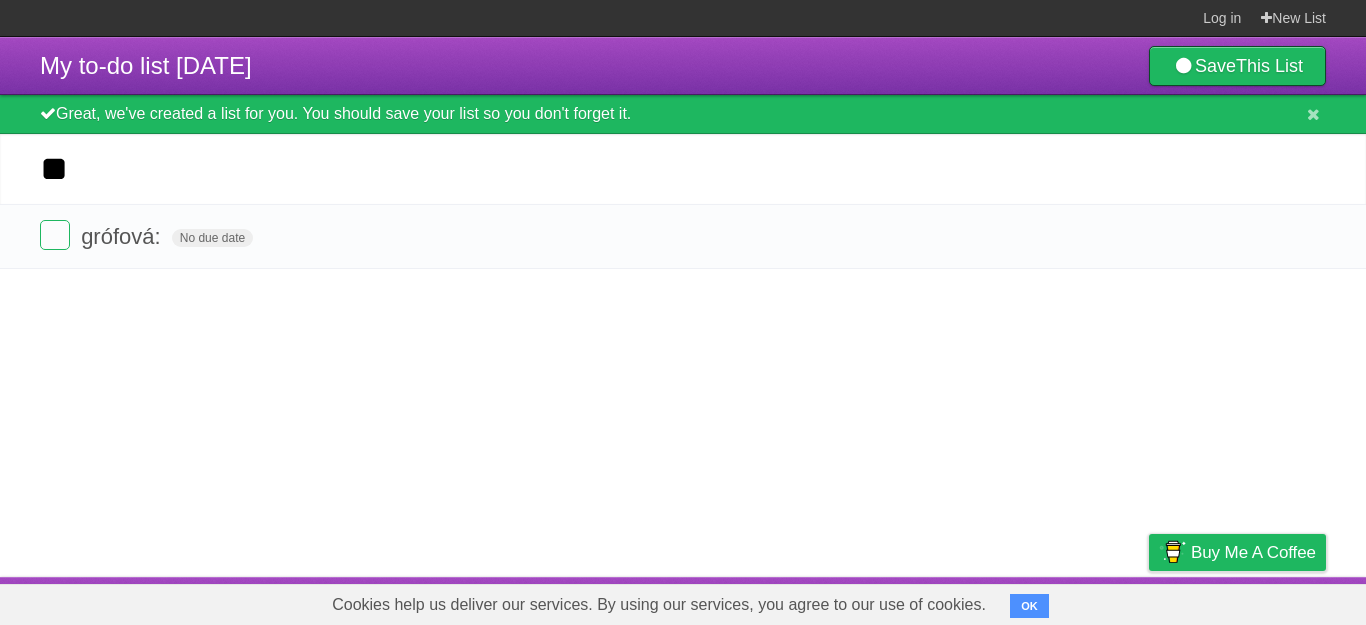 type on "**" 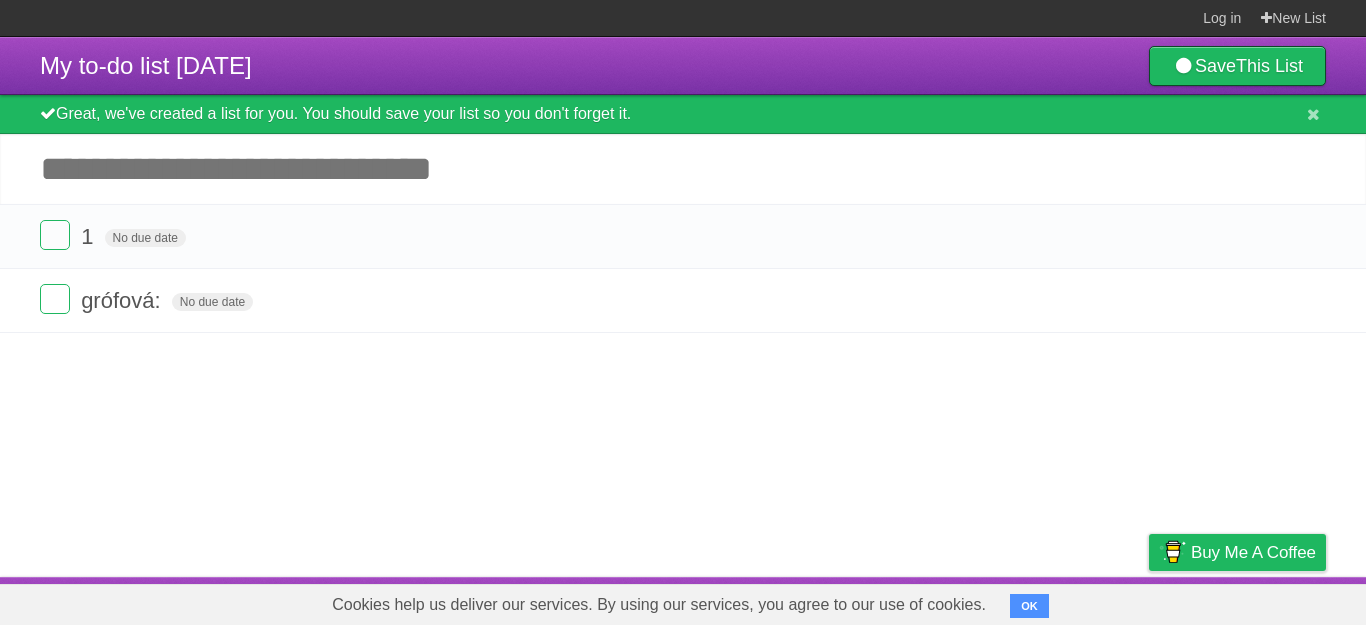 click on "Add another task" at bounding box center (683, 169) 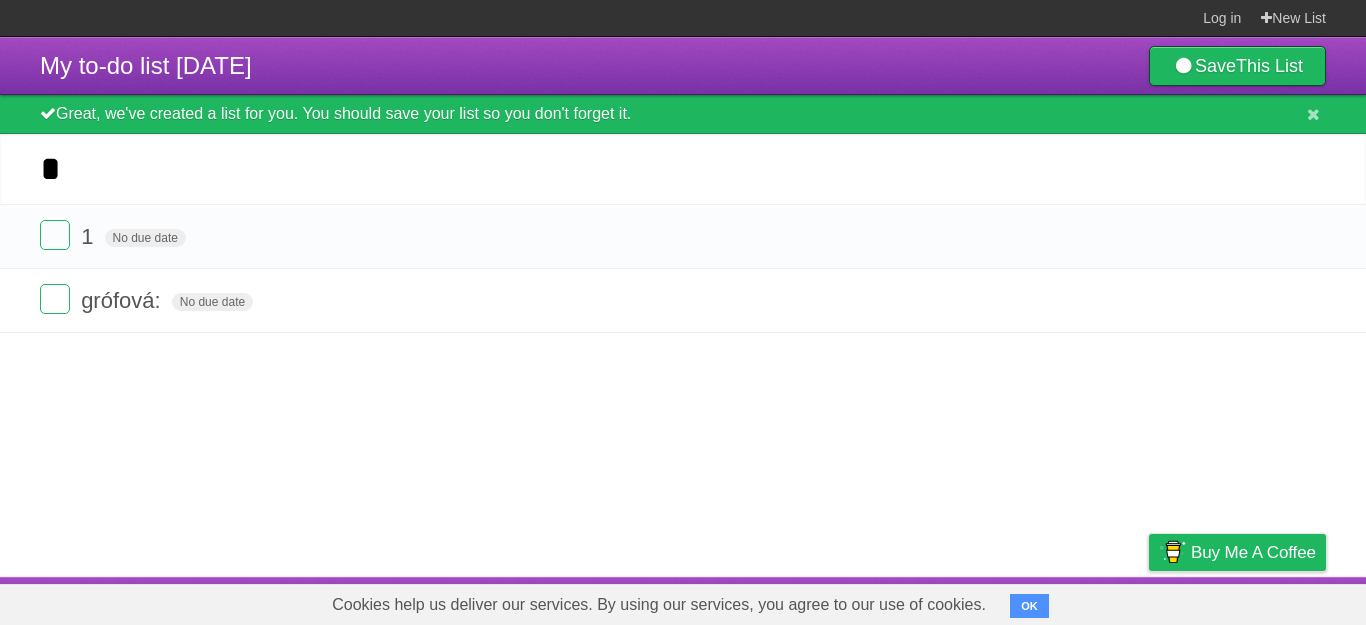 type on "*" 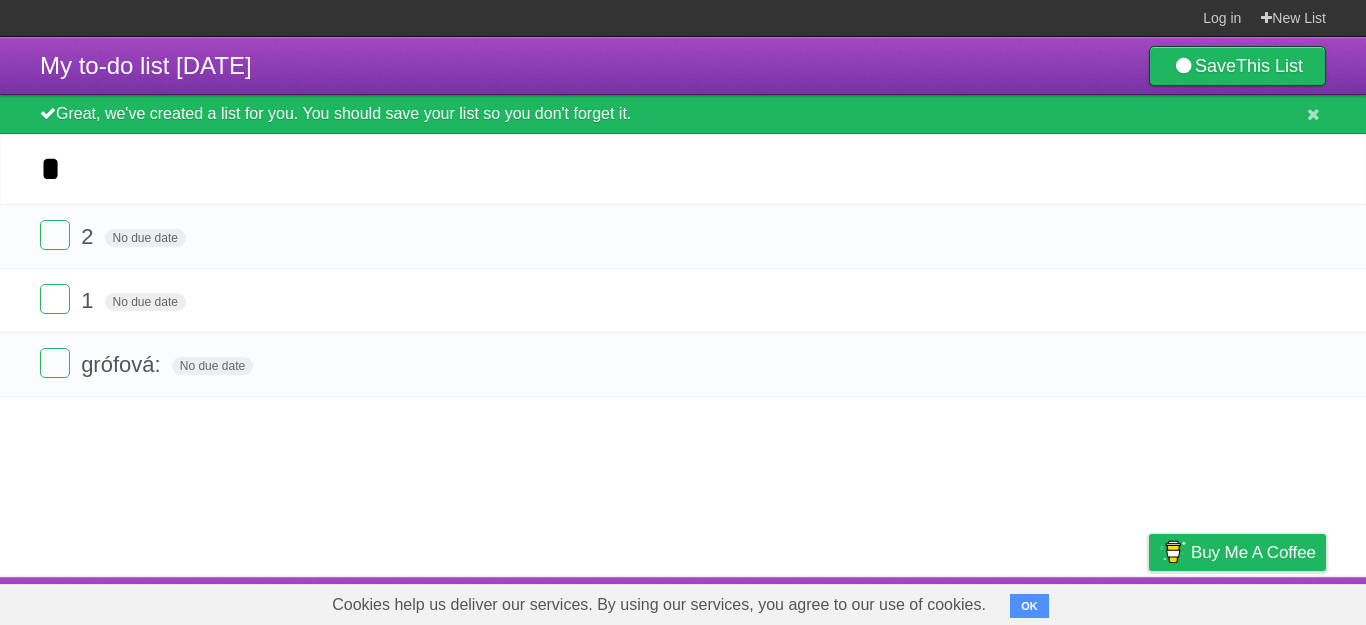 type on "*" 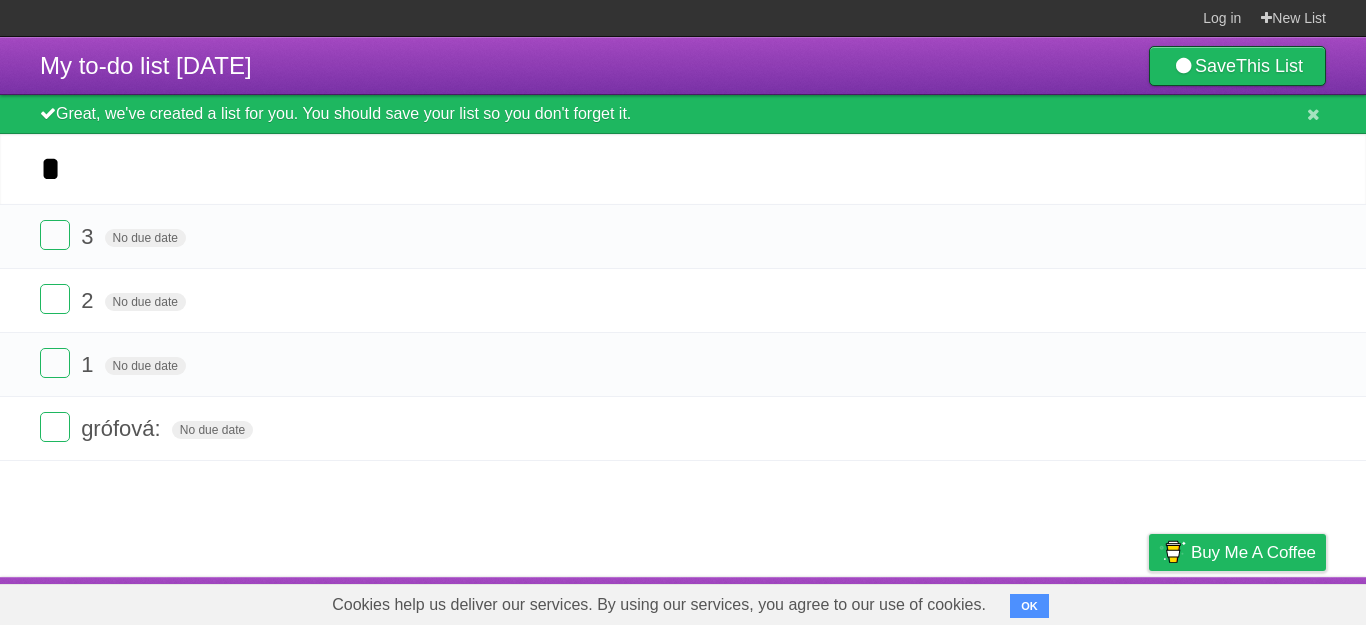 click on "*********" at bounding box center [0, 0] 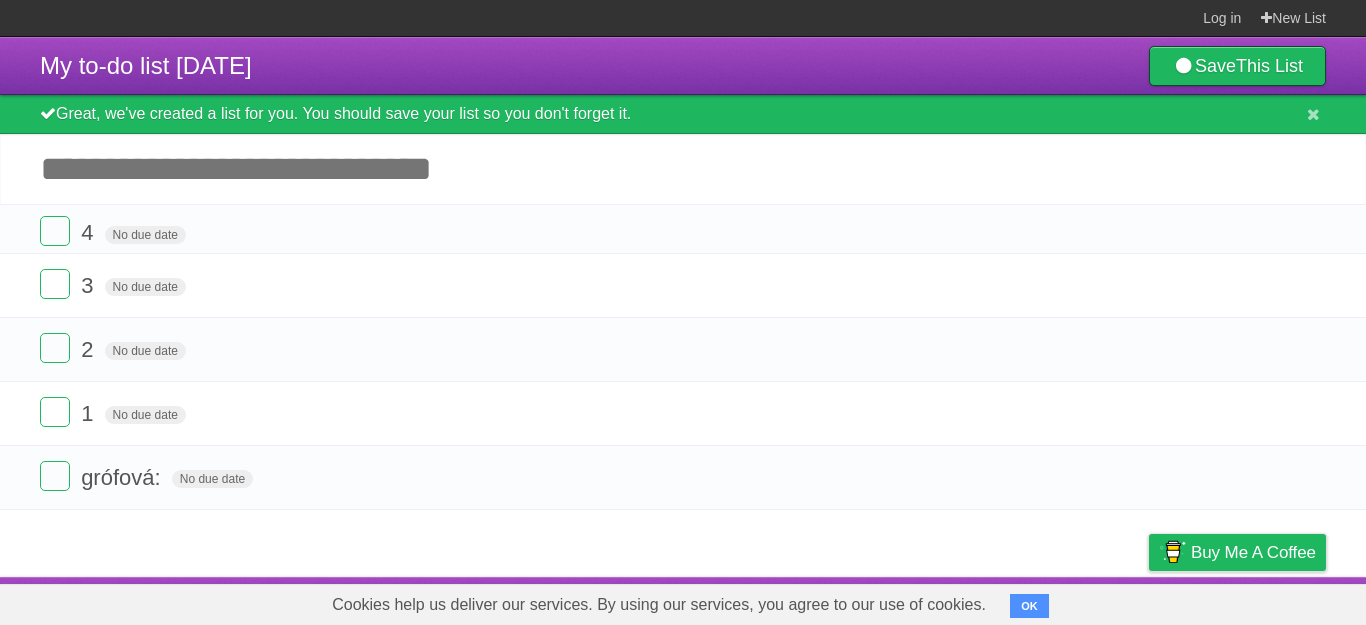 click on "*********" at bounding box center [0, 0] 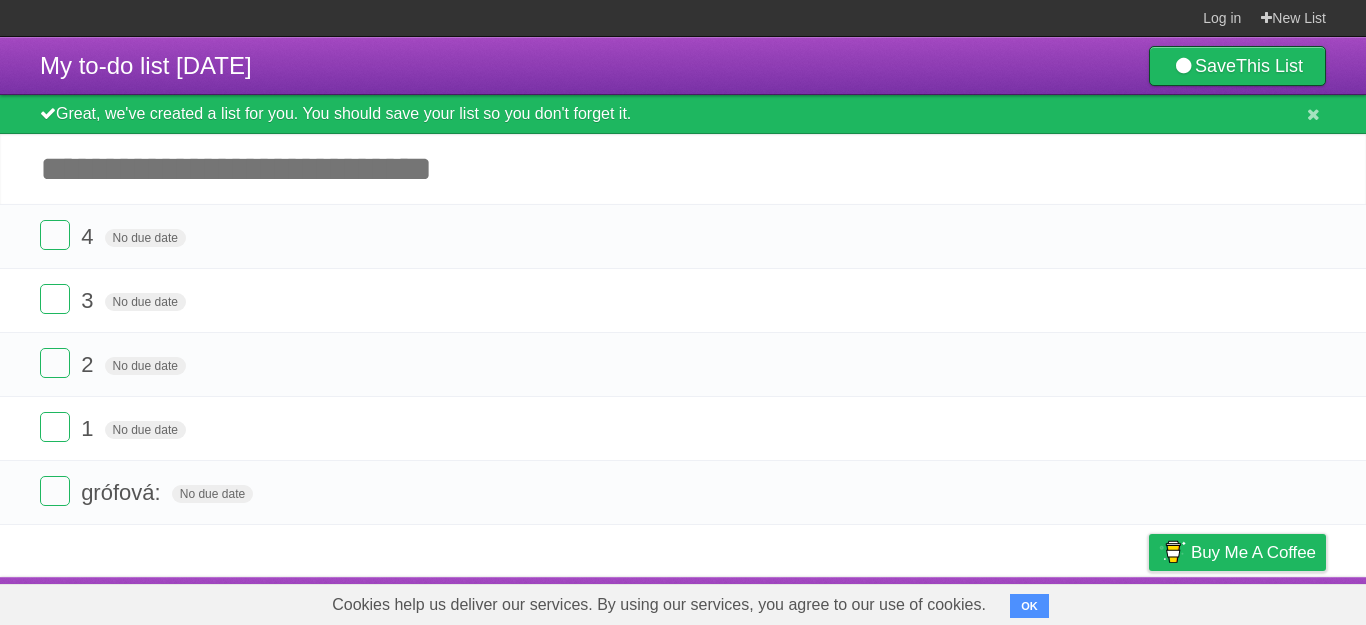 click on "Add another task" at bounding box center [683, 169] 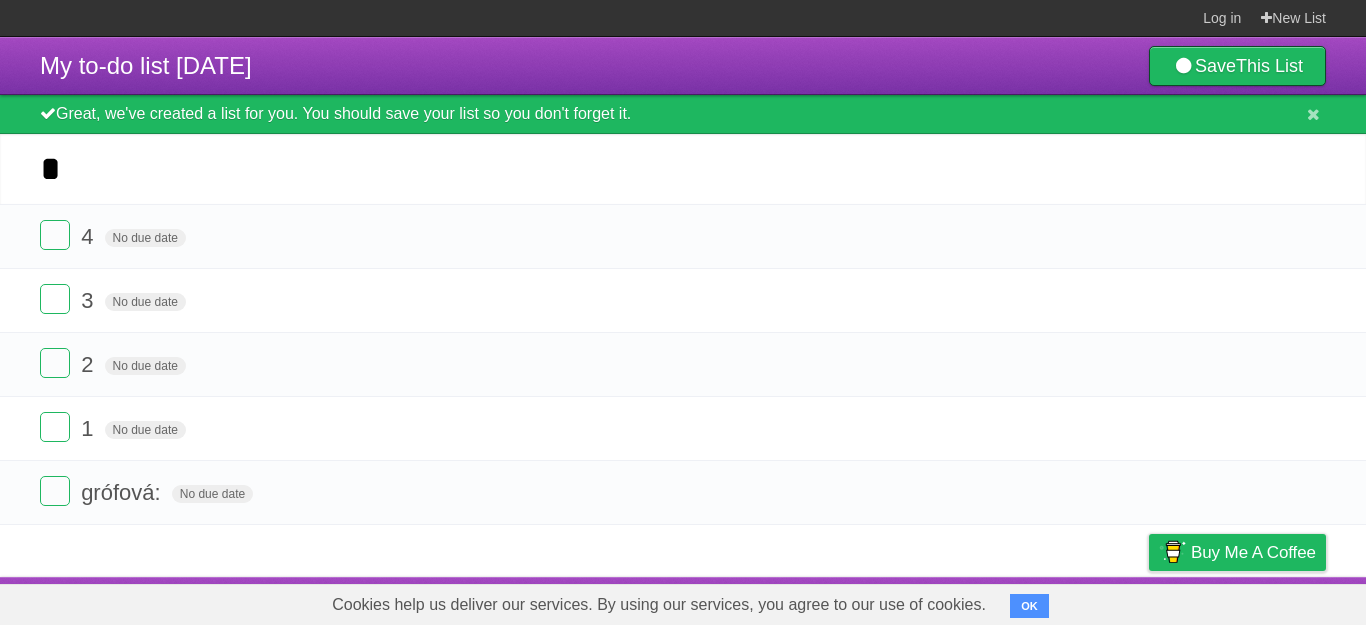 type on "*" 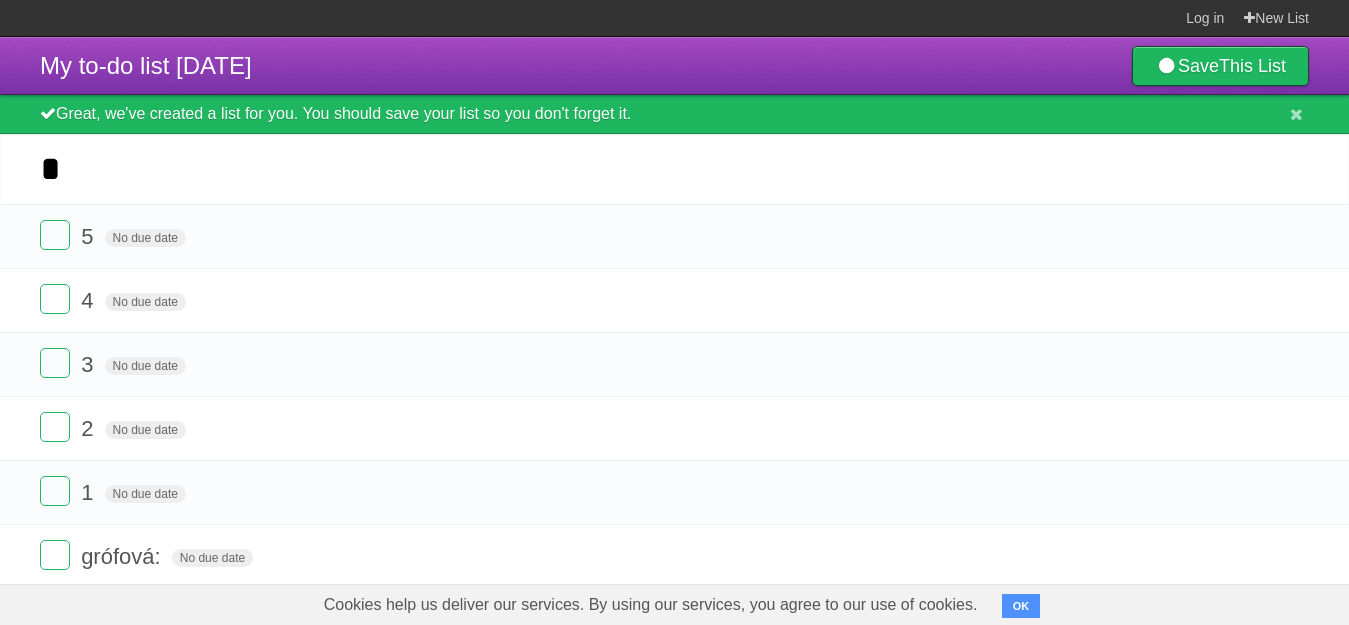 type on "*" 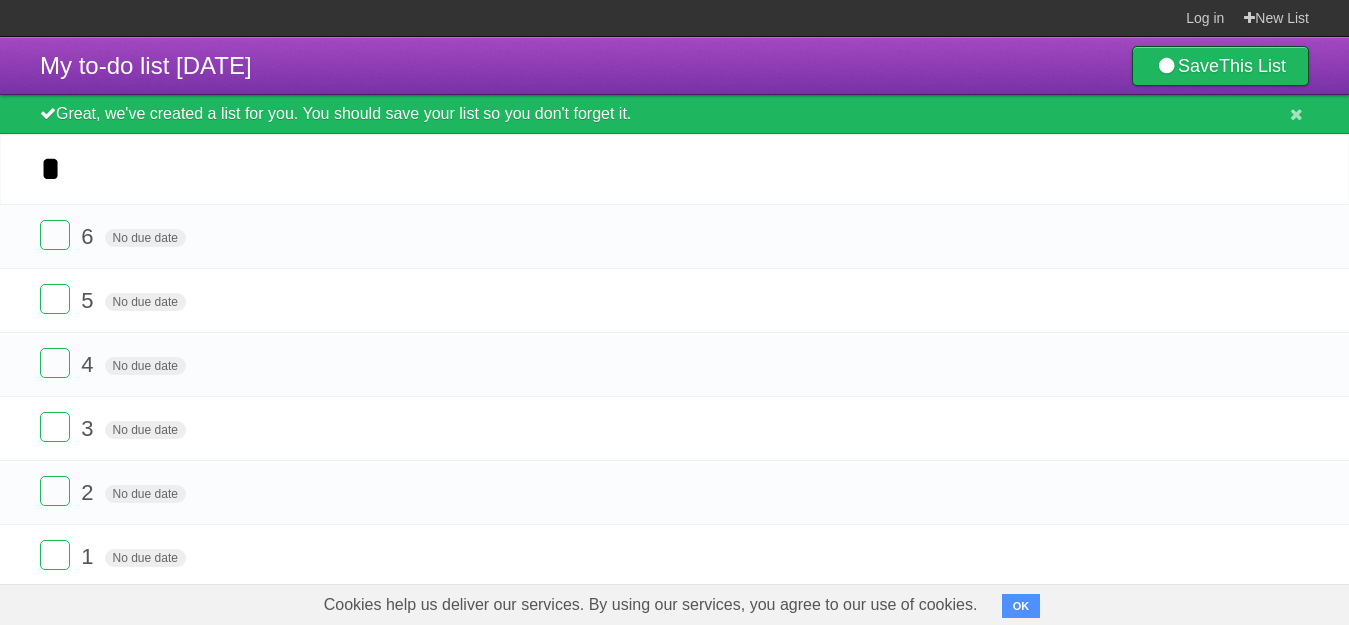 type on "*" 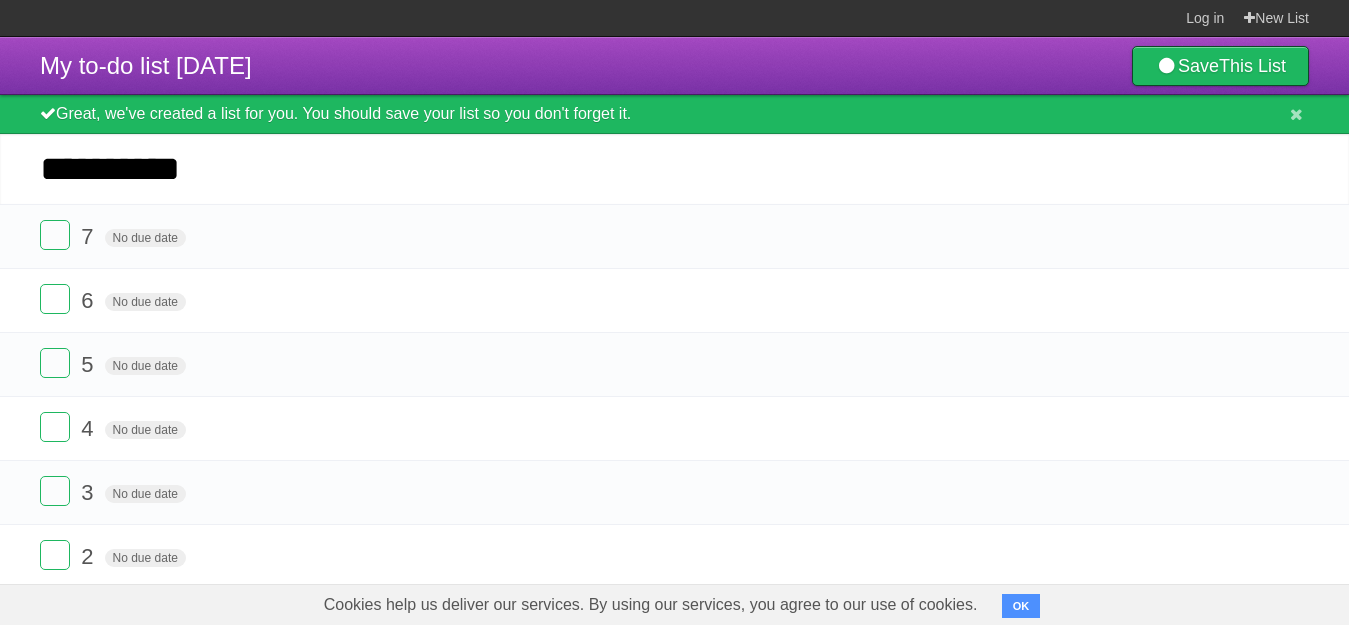 type on "**********" 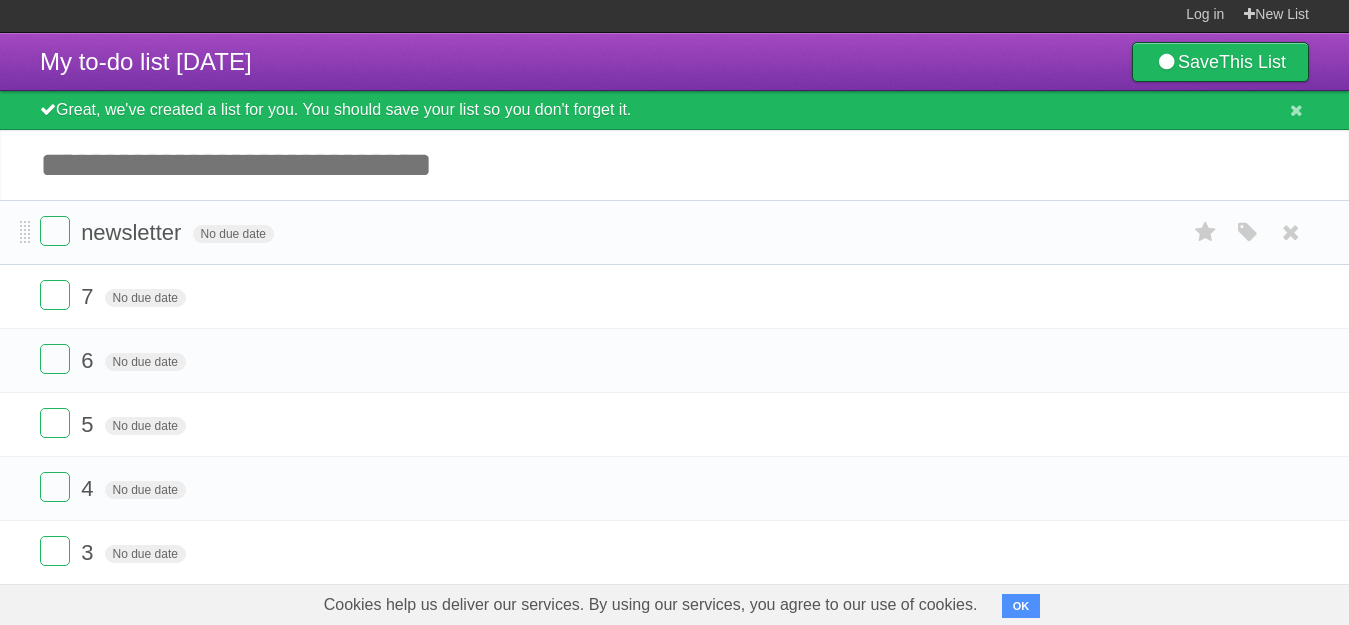 scroll, scrollTop: 0, scrollLeft: 0, axis: both 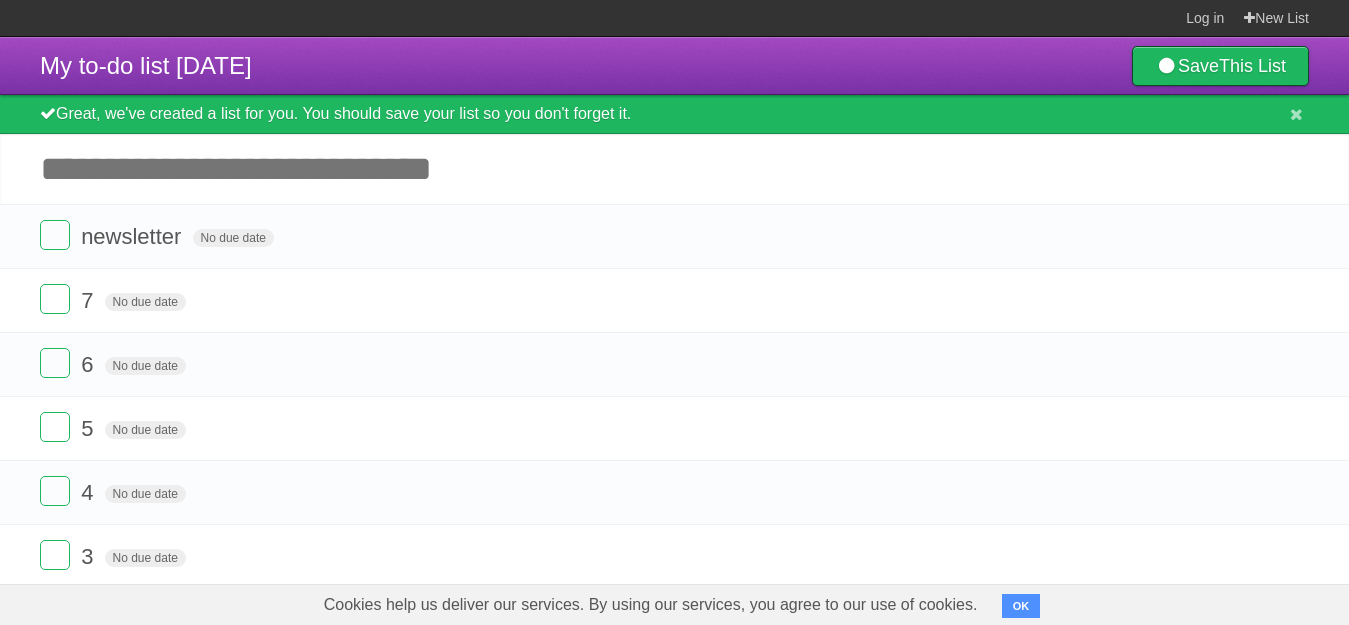 click on "Add another task" at bounding box center (674, 169) 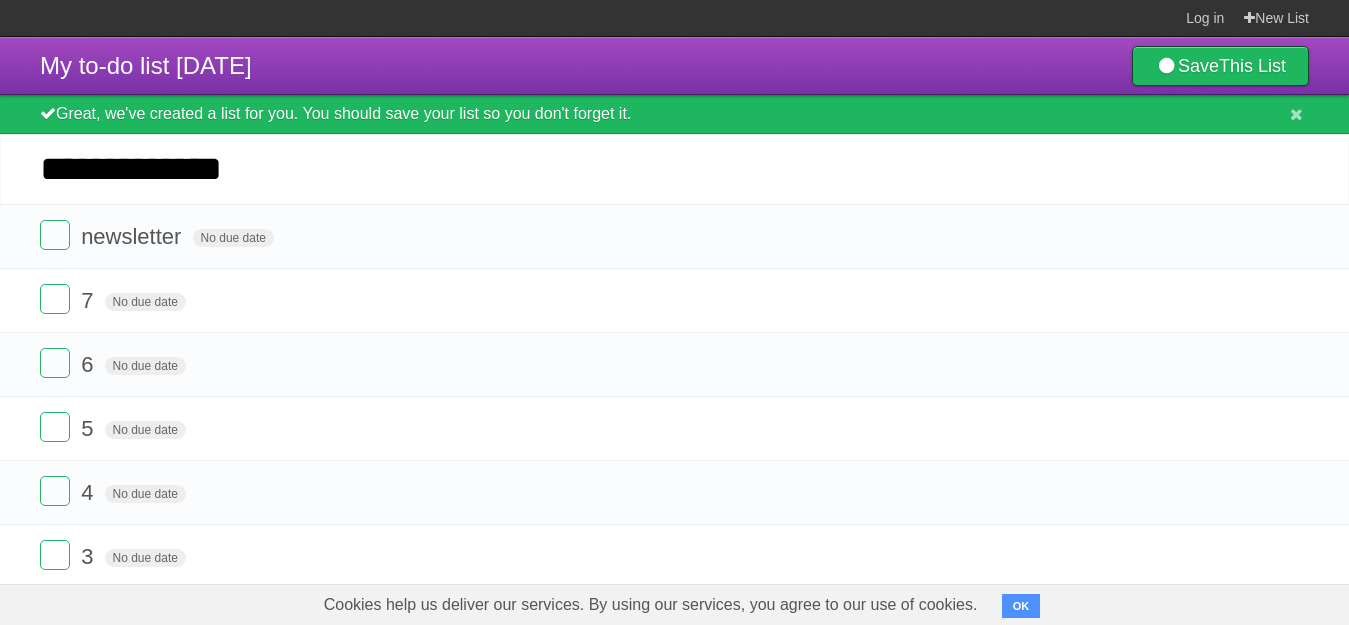 type on "**********" 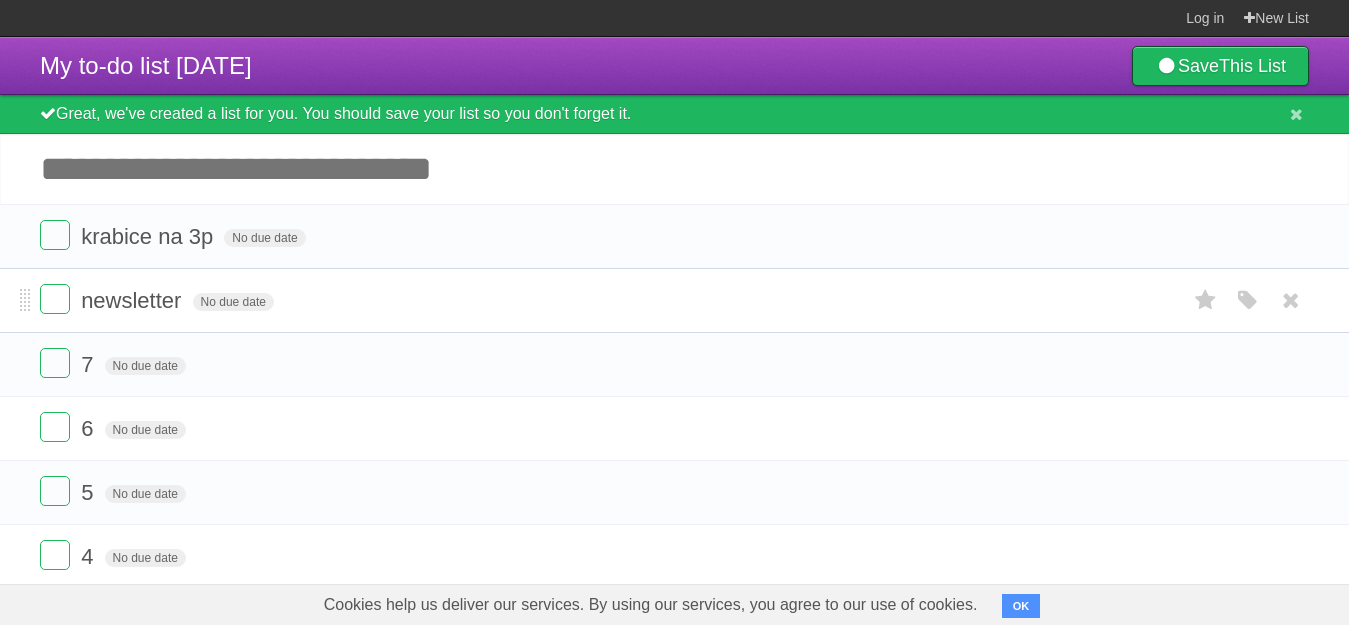 scroll, scrollTop: 290, scrollLeft: 0, axis: vertical 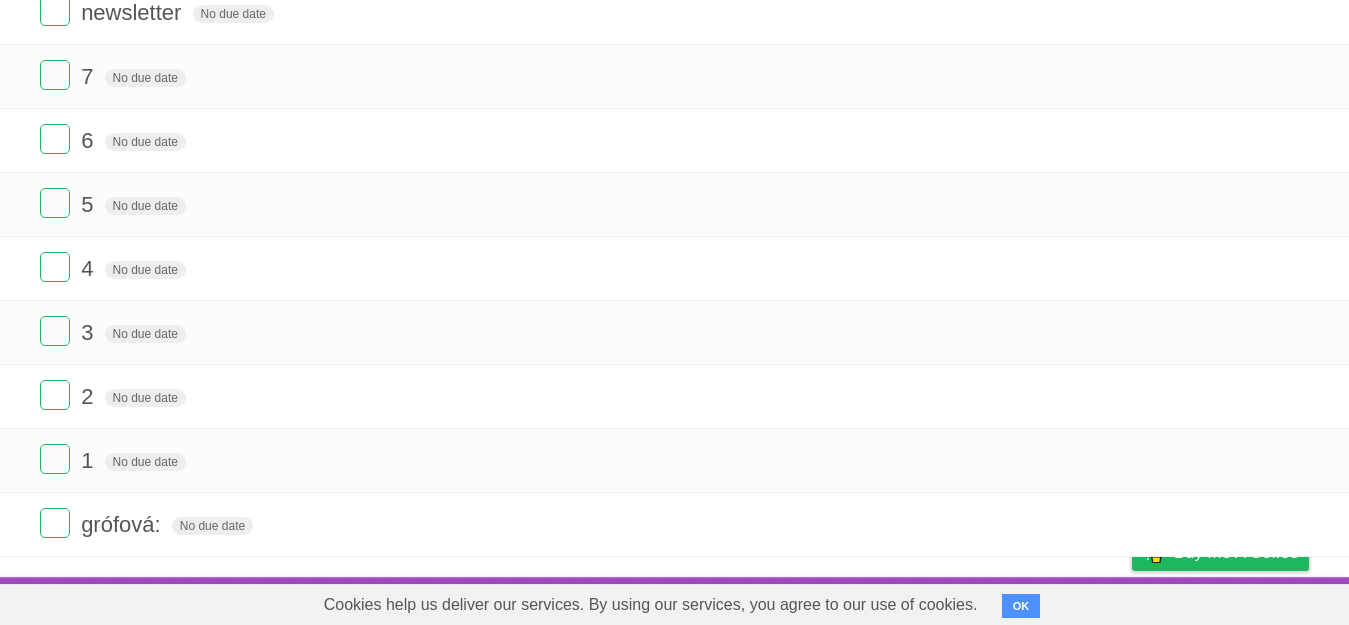 click on "OK" at bounding box center [1021, 606] 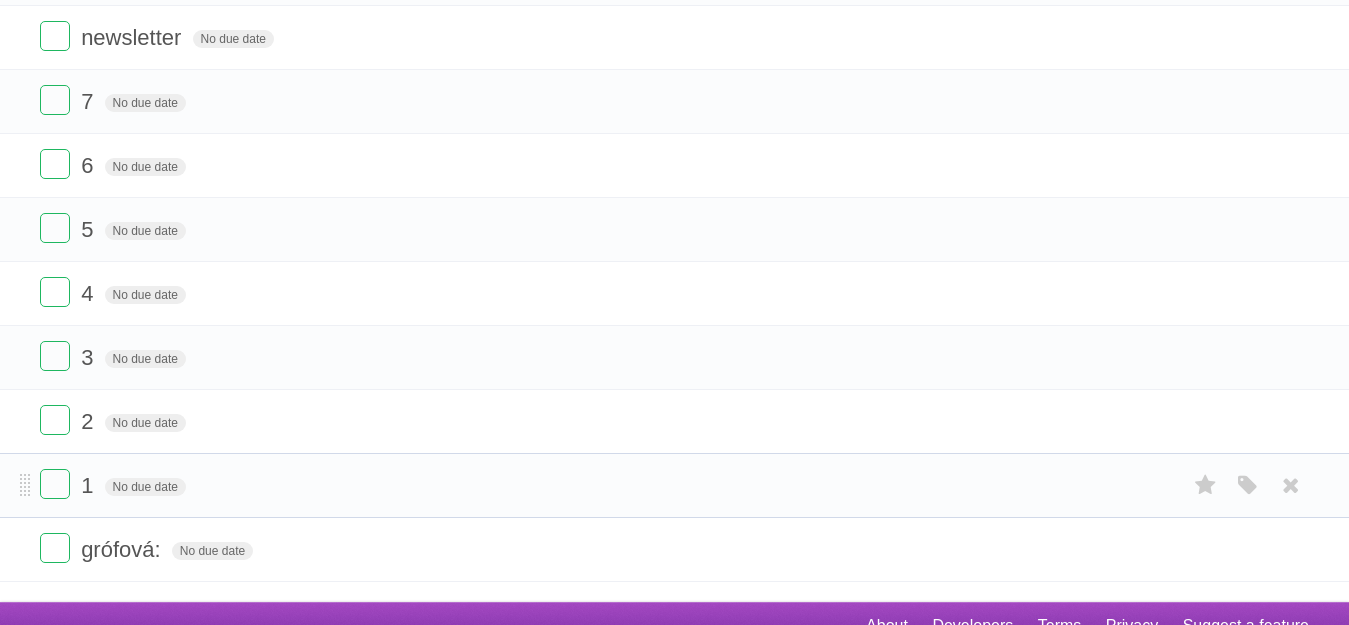 scroll, scrollTop: 0, scrollLeft: 0, axis: both 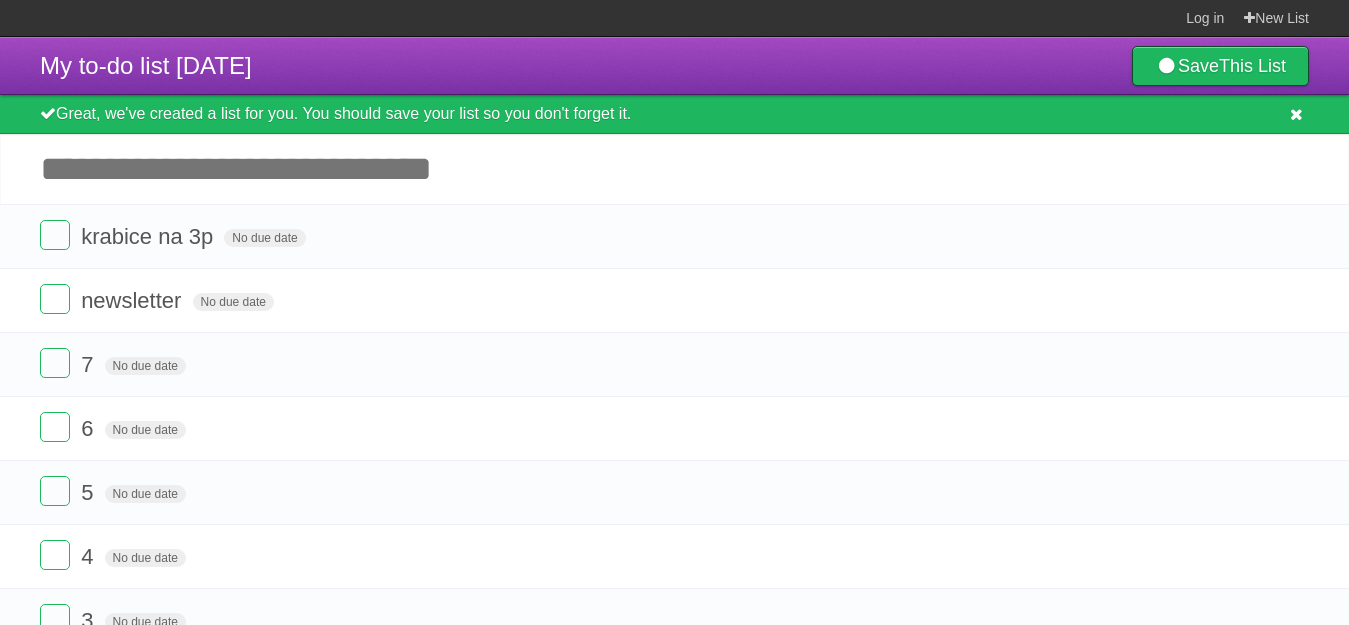 click at bounding box center [1296, 114] 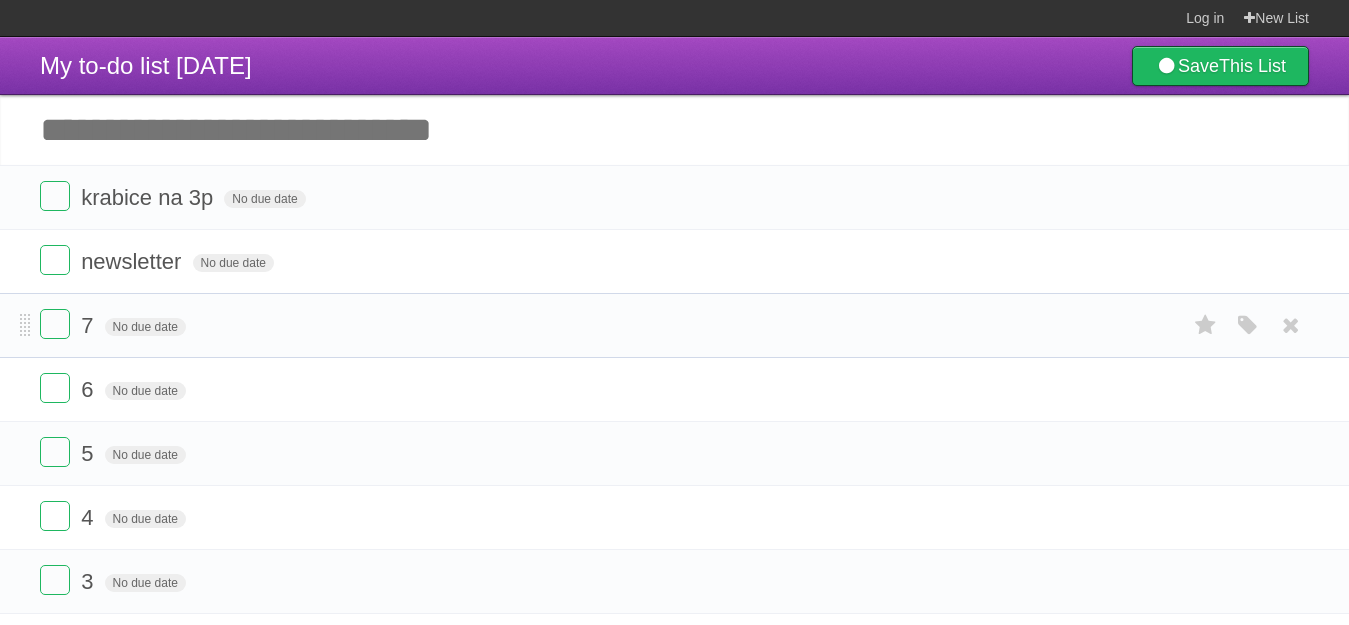 scroll, scrollTop: 251, scrollLeft: 0, axis: vertical 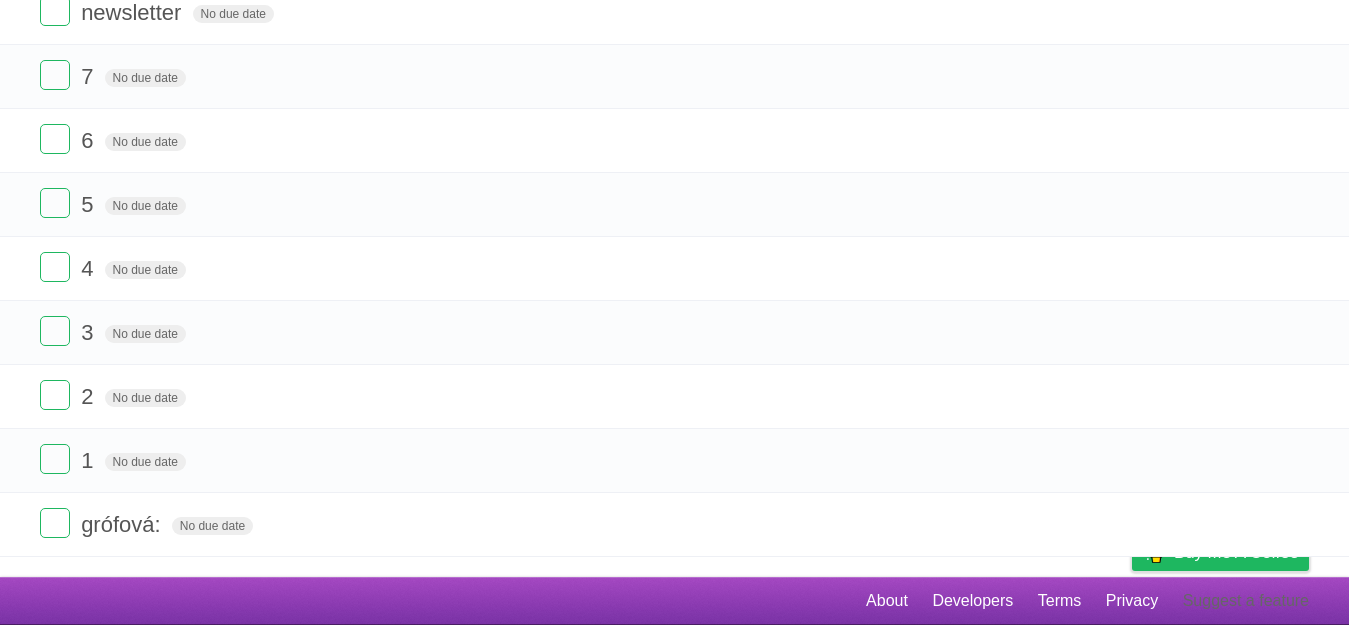 click on "Suggest a feature" at bounding box center [1246, 601] 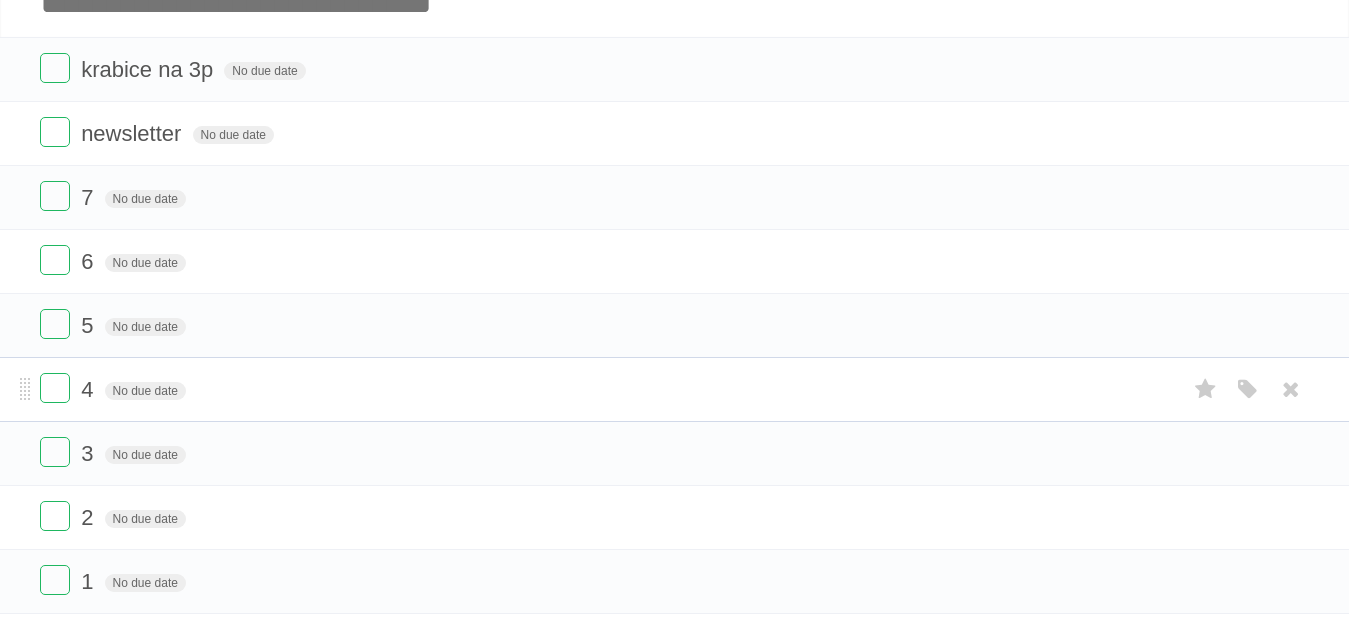 scroll, scrollTop: 0, scrollLeft: 0, axis: both 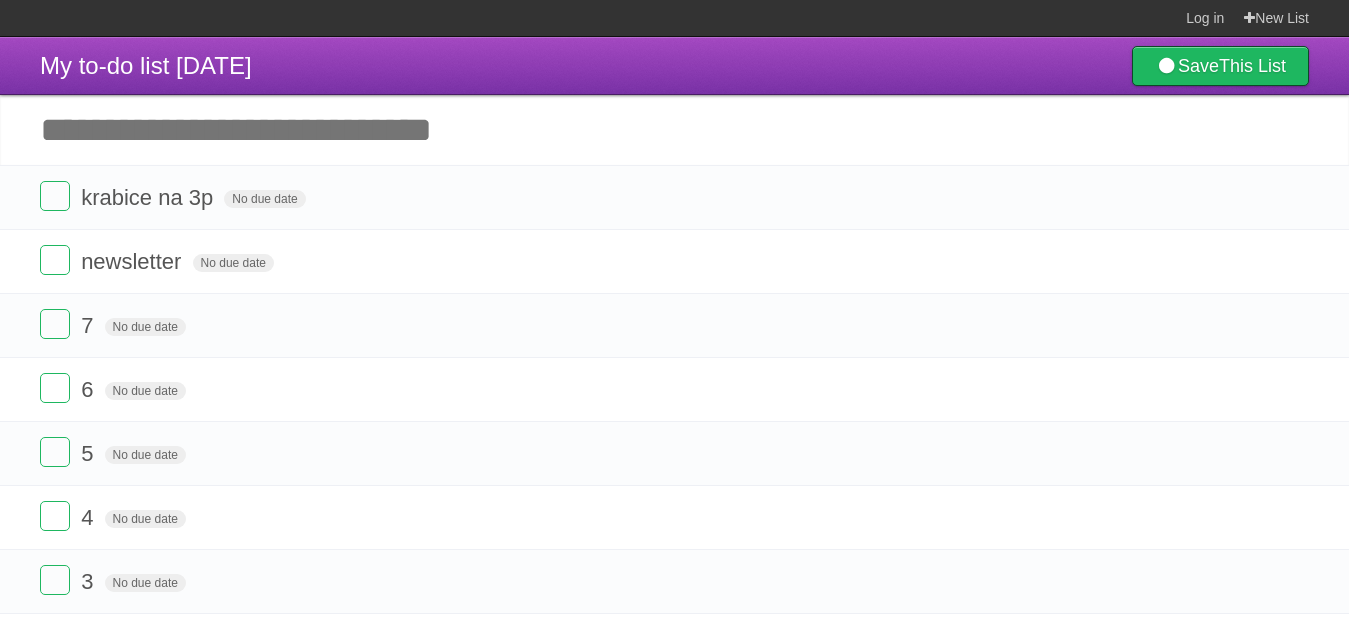 click on "Add another task" at bounding box center [674, 130] 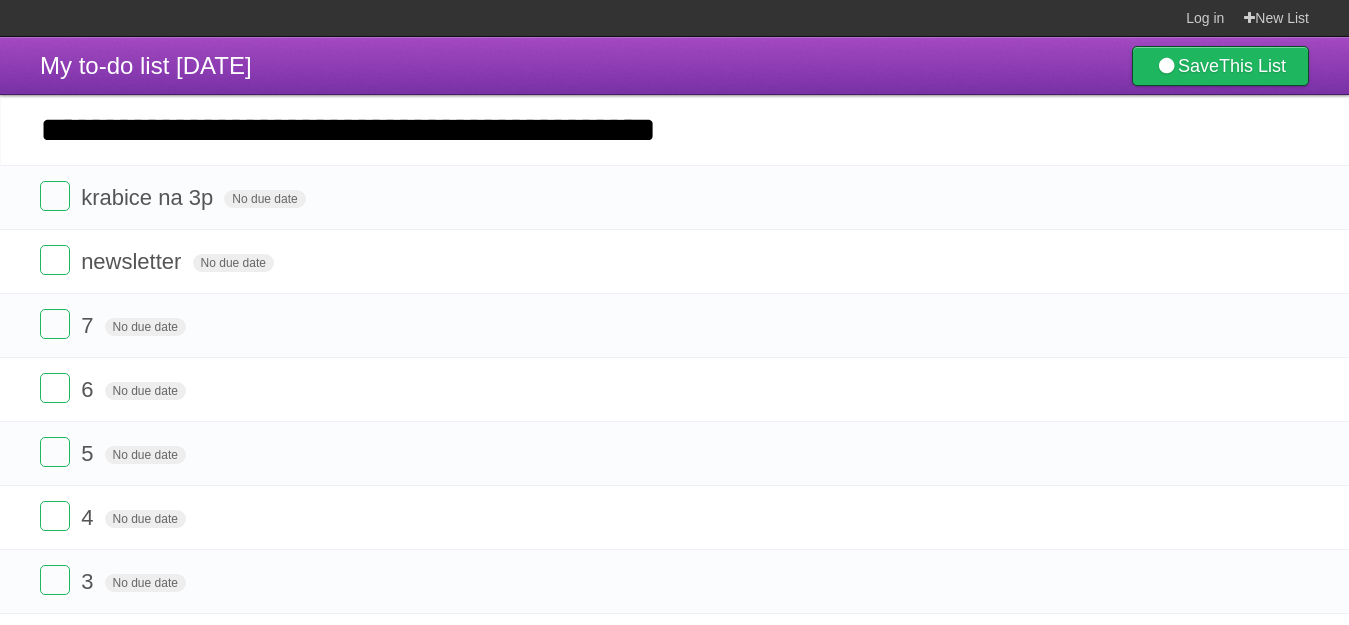 type on "**********" 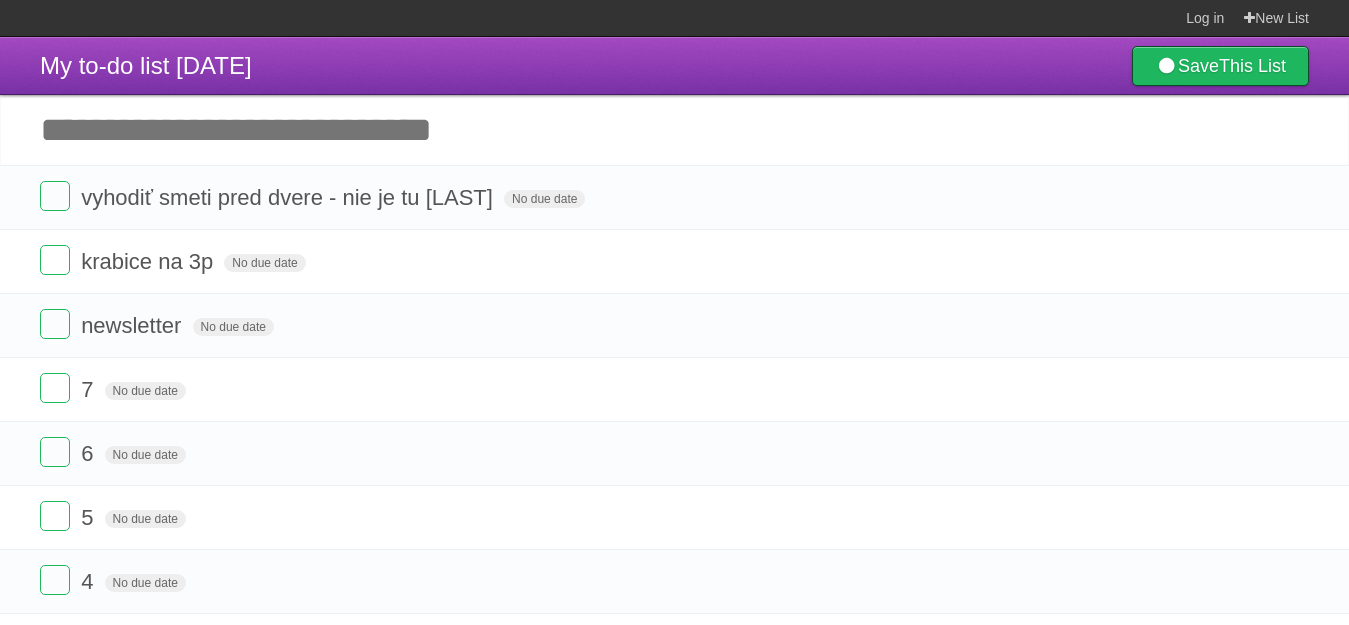 paste on "**********" 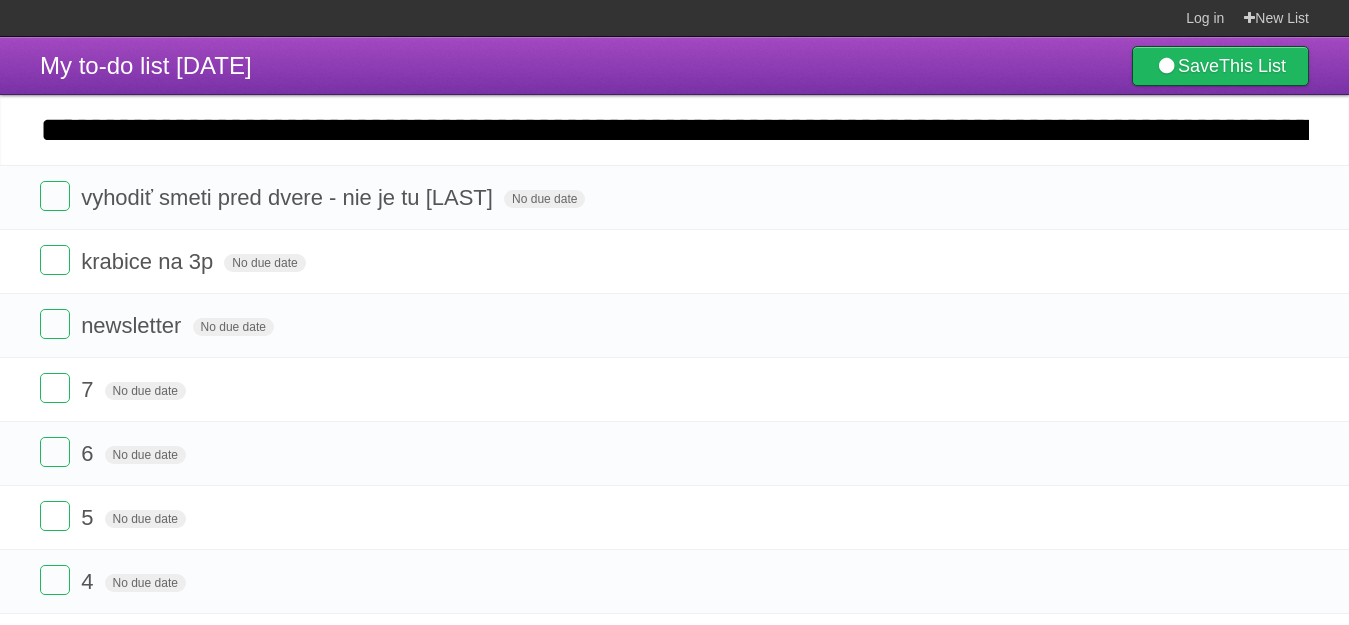 scroll, scrollTop: 0, scrollLeft: 1016, axis: horizontal 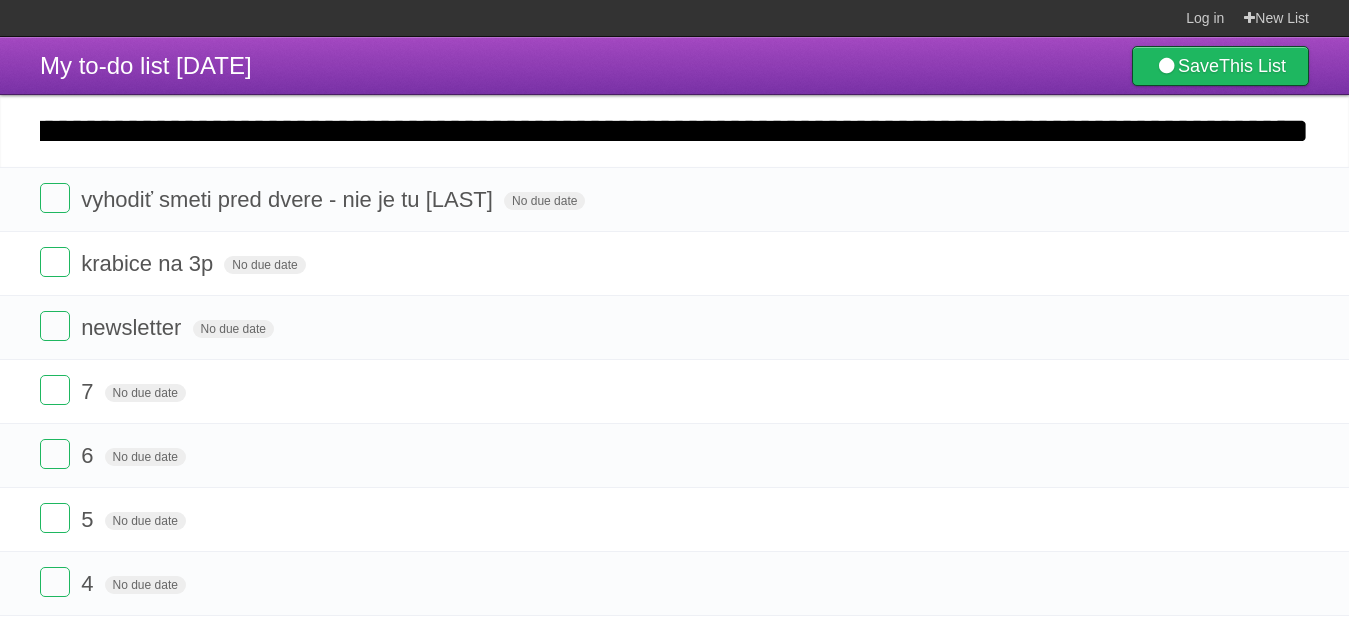 type on "**********" 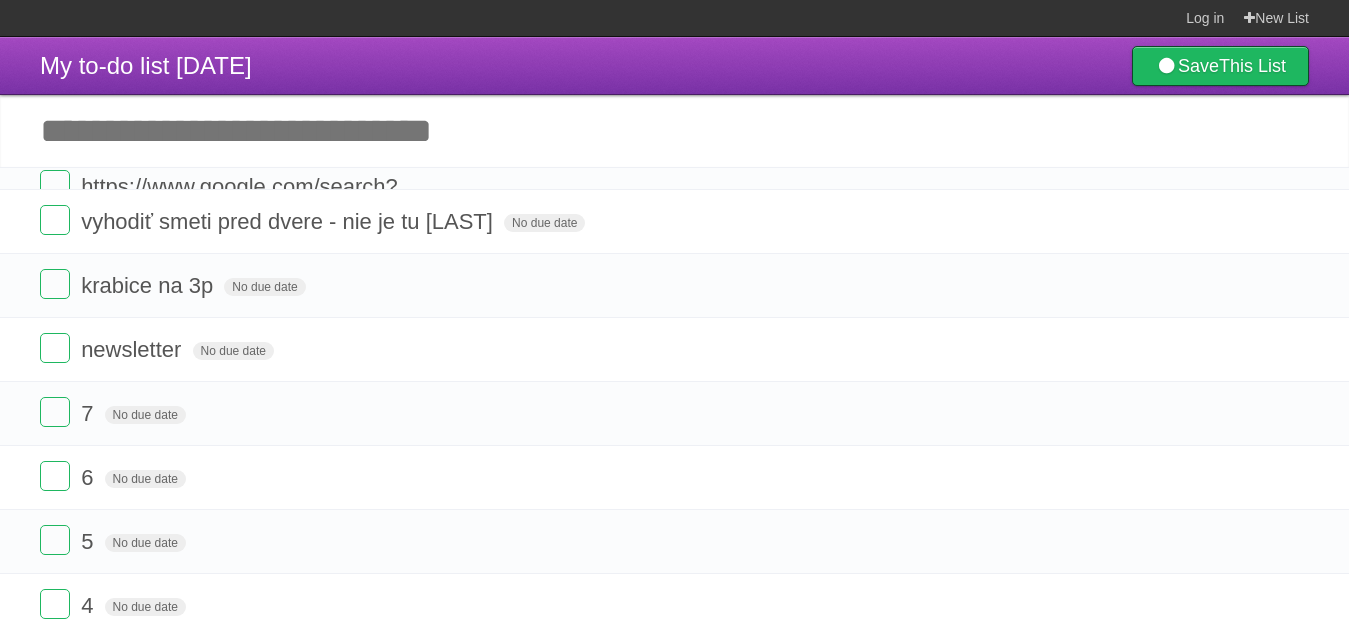 scroll, scrollTop: 0, scrollLeft: 0, axis: both 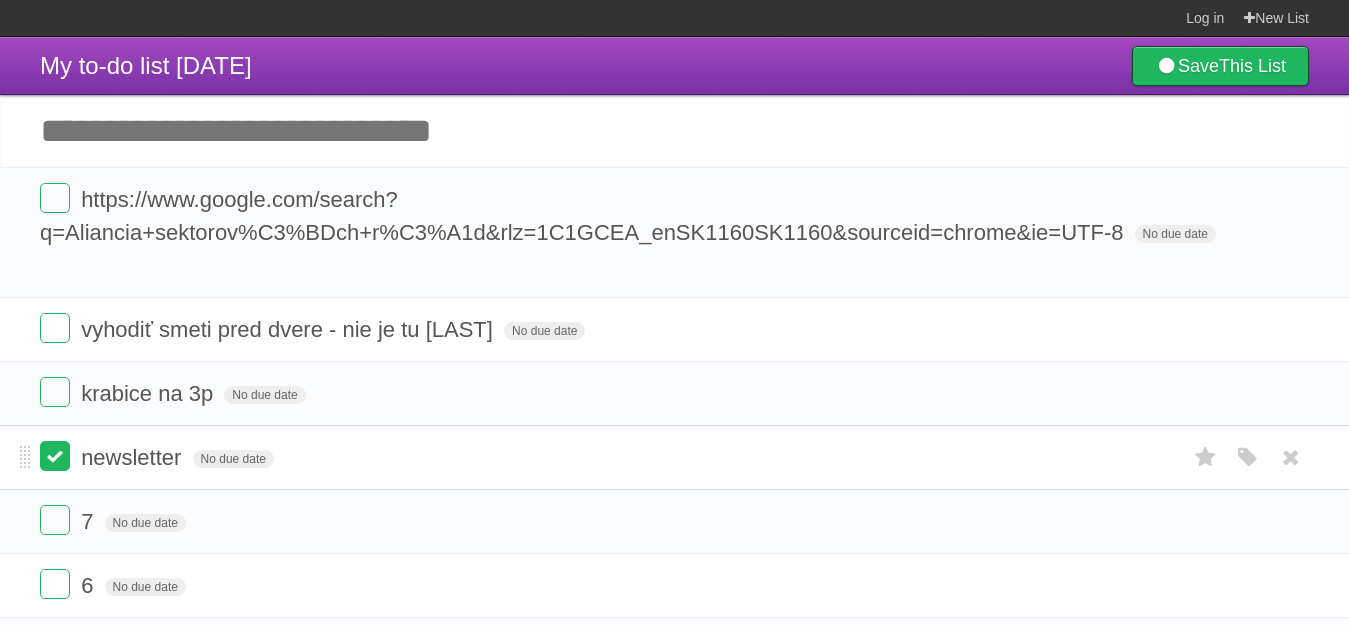 click at bounding box center [55, 456] 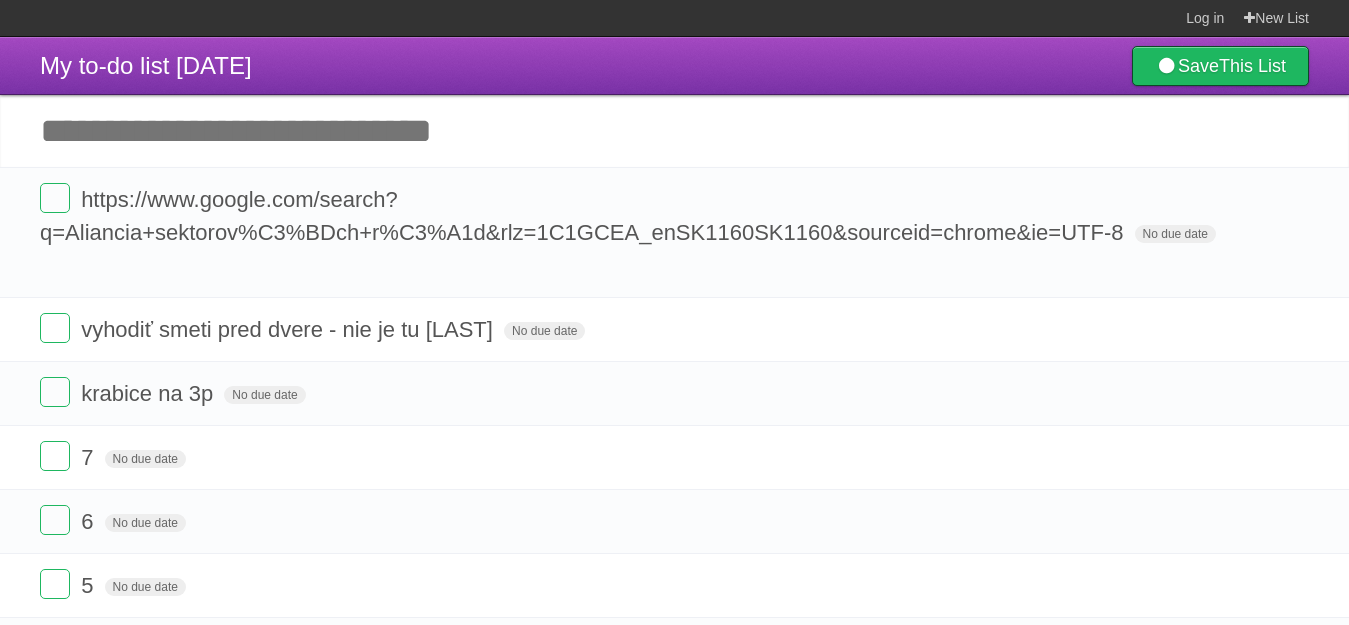 click on "Add another task" at bounding box center (674, 131) 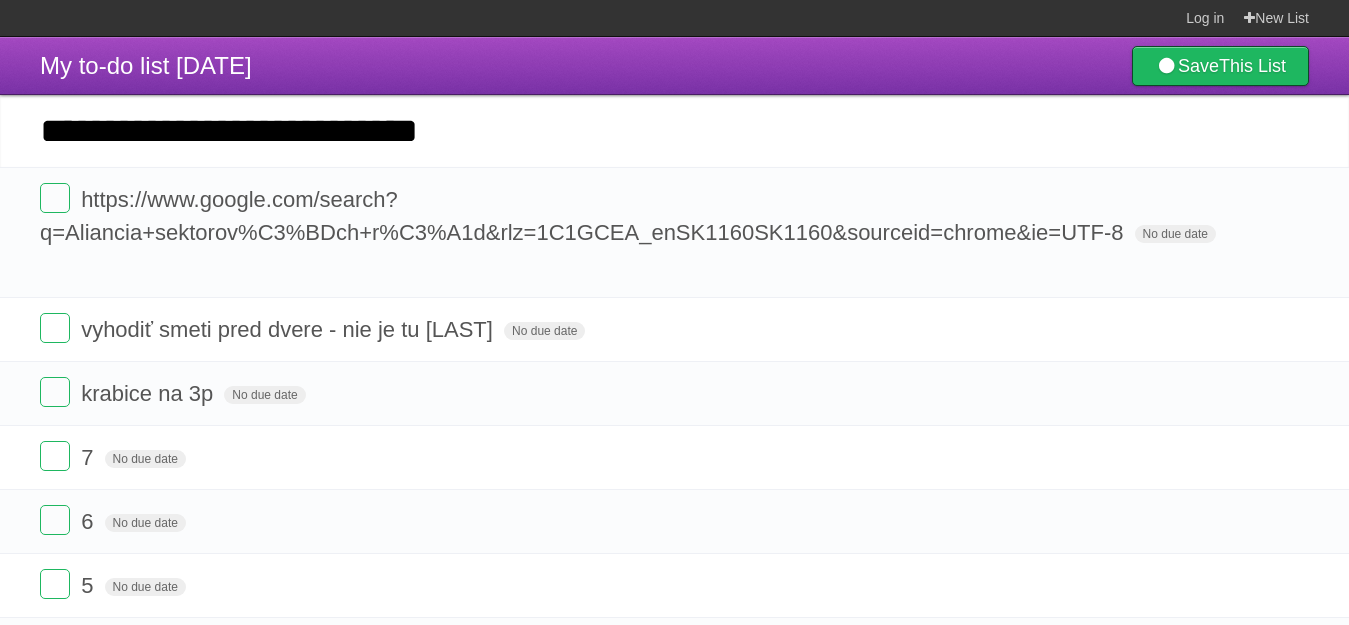 type on "**********" 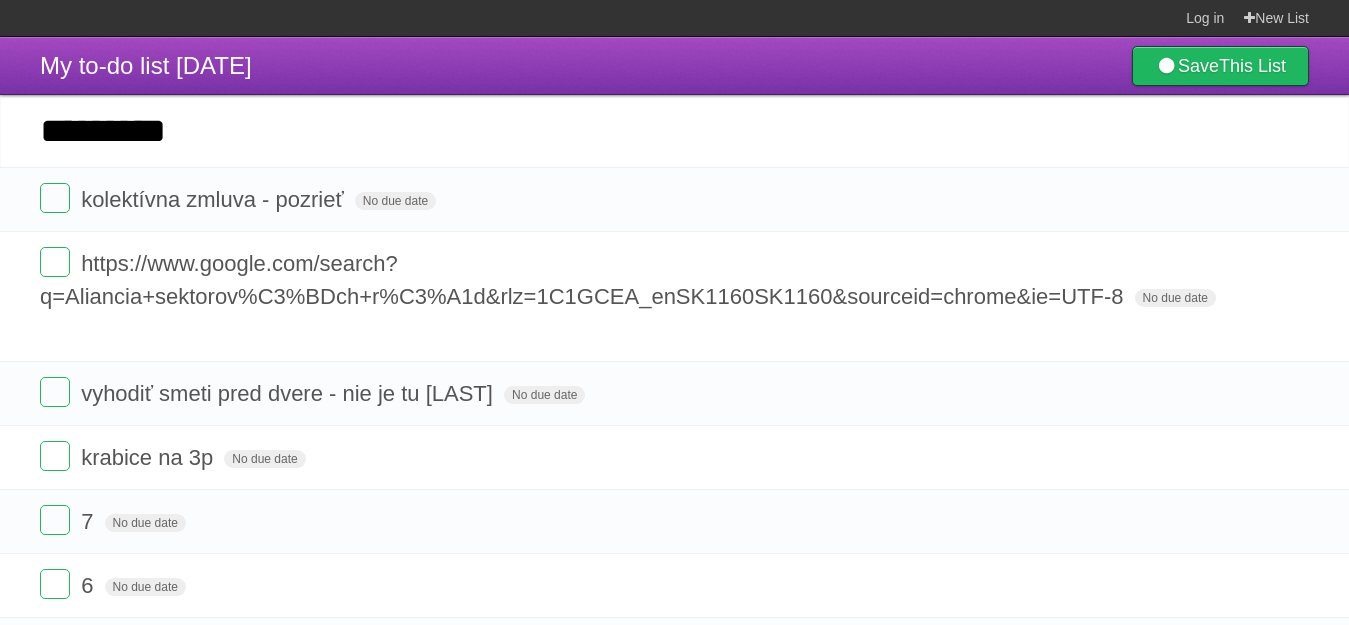 type on "********" 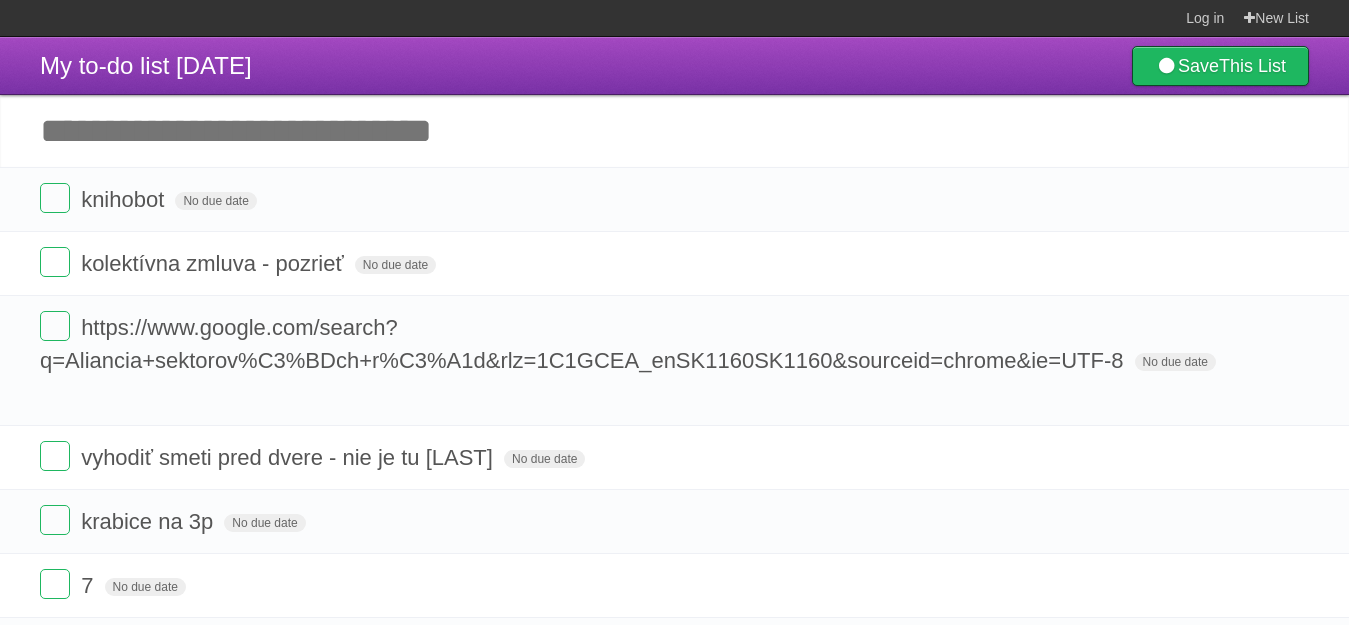 click on "Add another task" at bounding box center (674, 131) 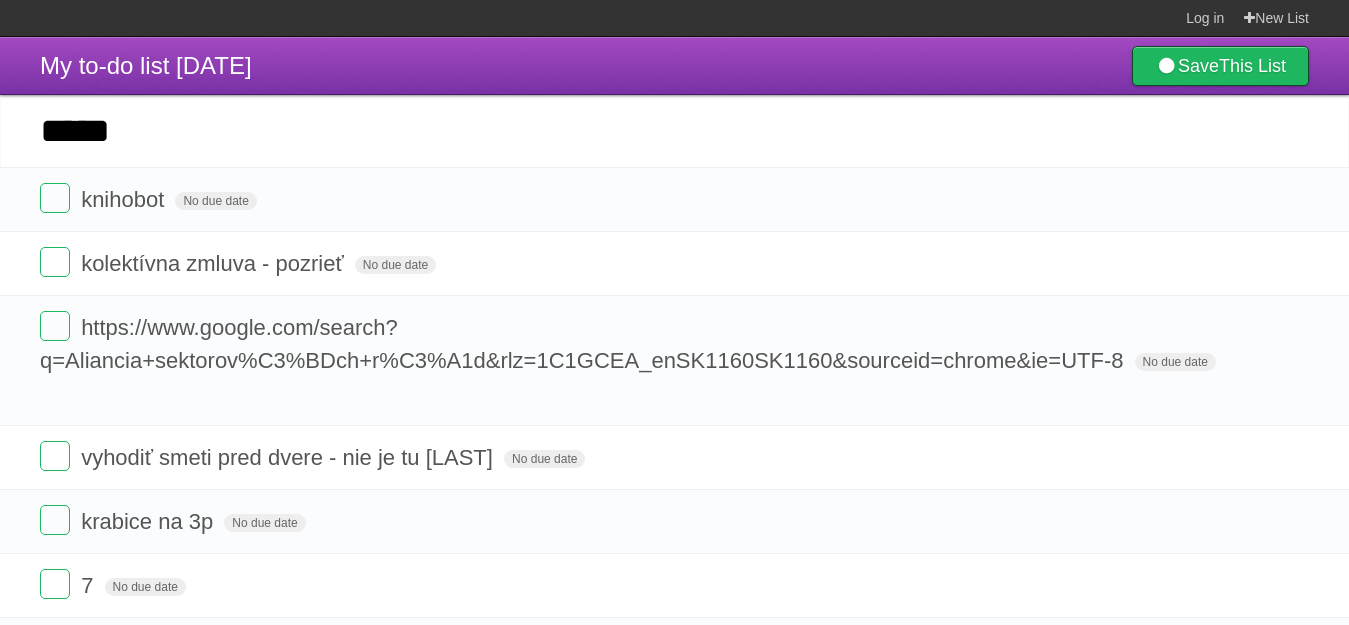 type on "*****" 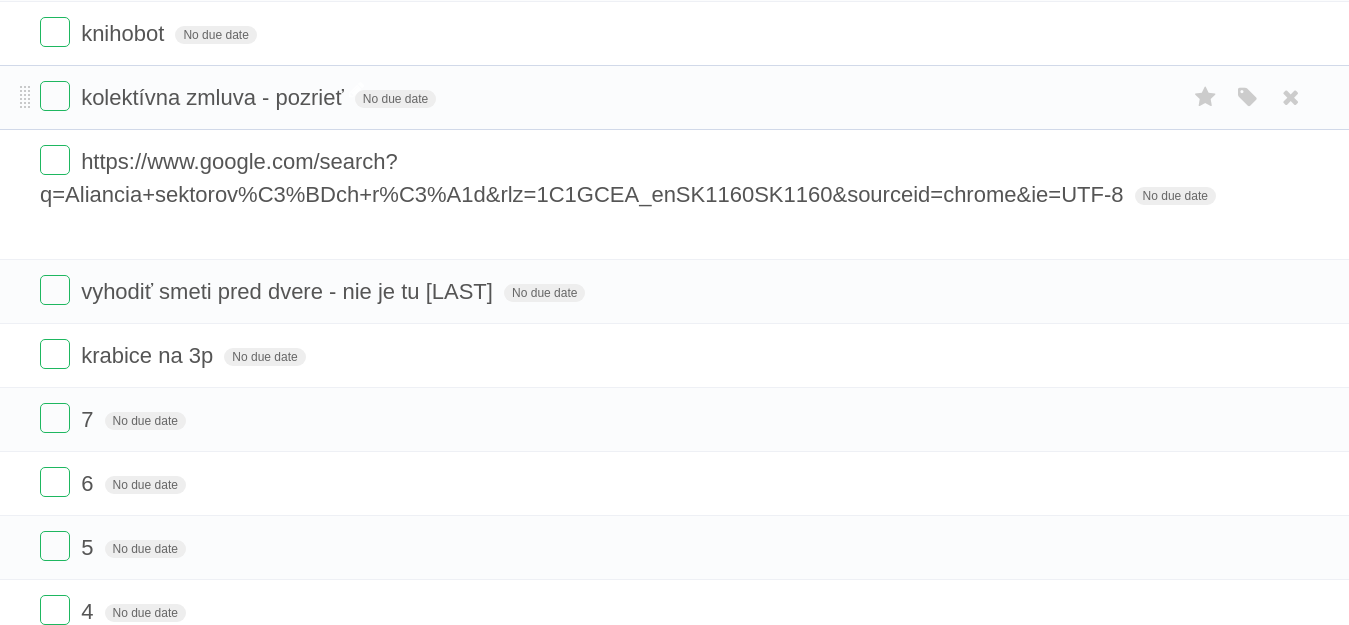 scroll, scrollTop: 400, scrollLeft: 0, axis: vertical 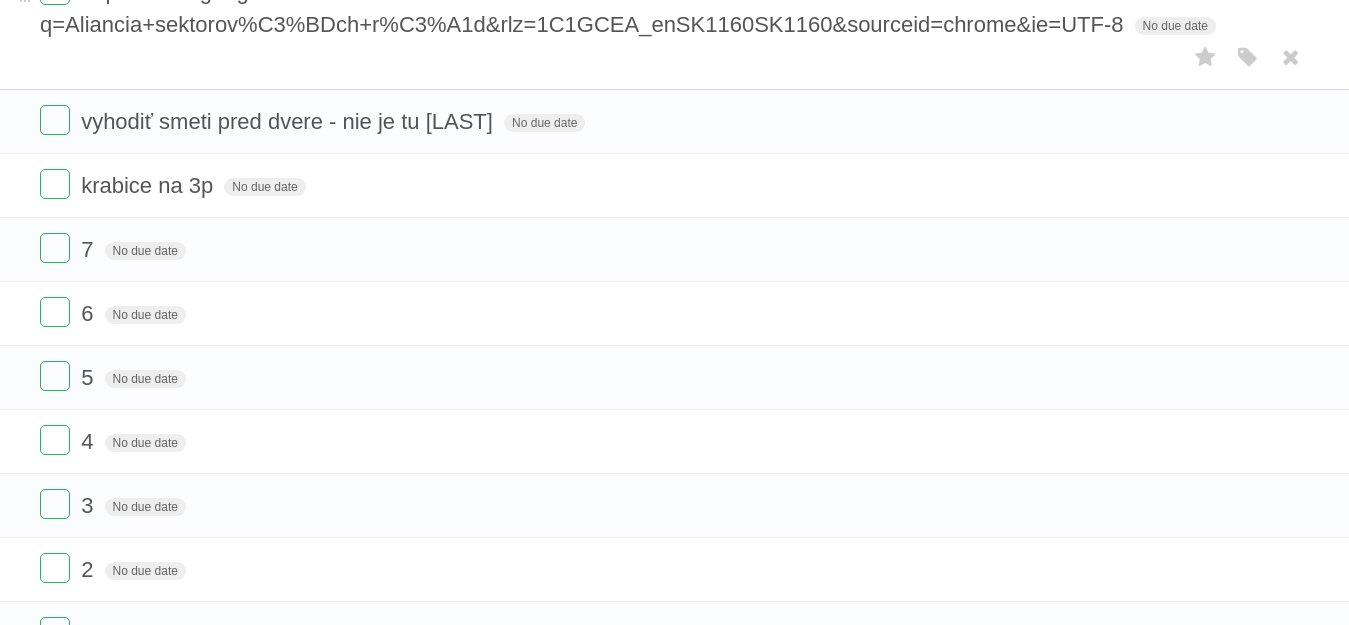 click on "https://www.google.com/search?q=Aliancia+sektorov%C3%BDch+r%C3%A1d&rlz=1C1GCEA_enSK1160SK1160&sourceid=chrome&ie=UTF-8
No due date
White
Red
Blue
Green
Purple
Orange" at bounding box center [674, 24] 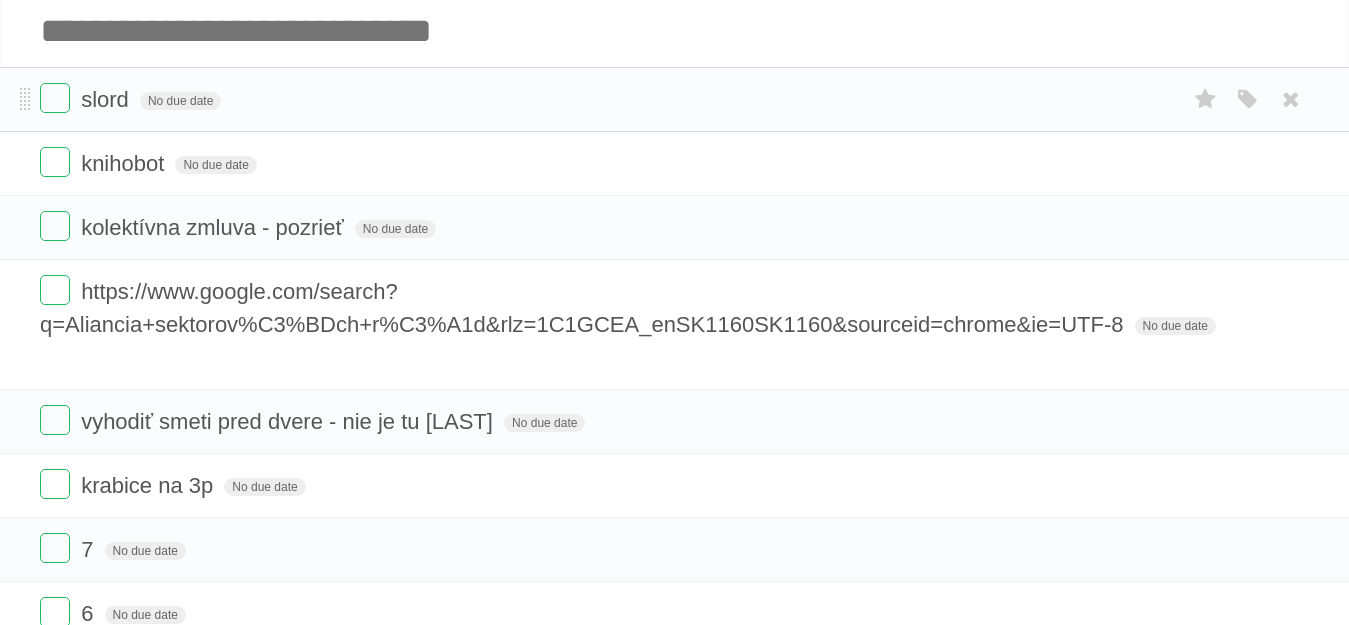 scroll, scrollTop: 0, scrollLeft: 0, axis: both 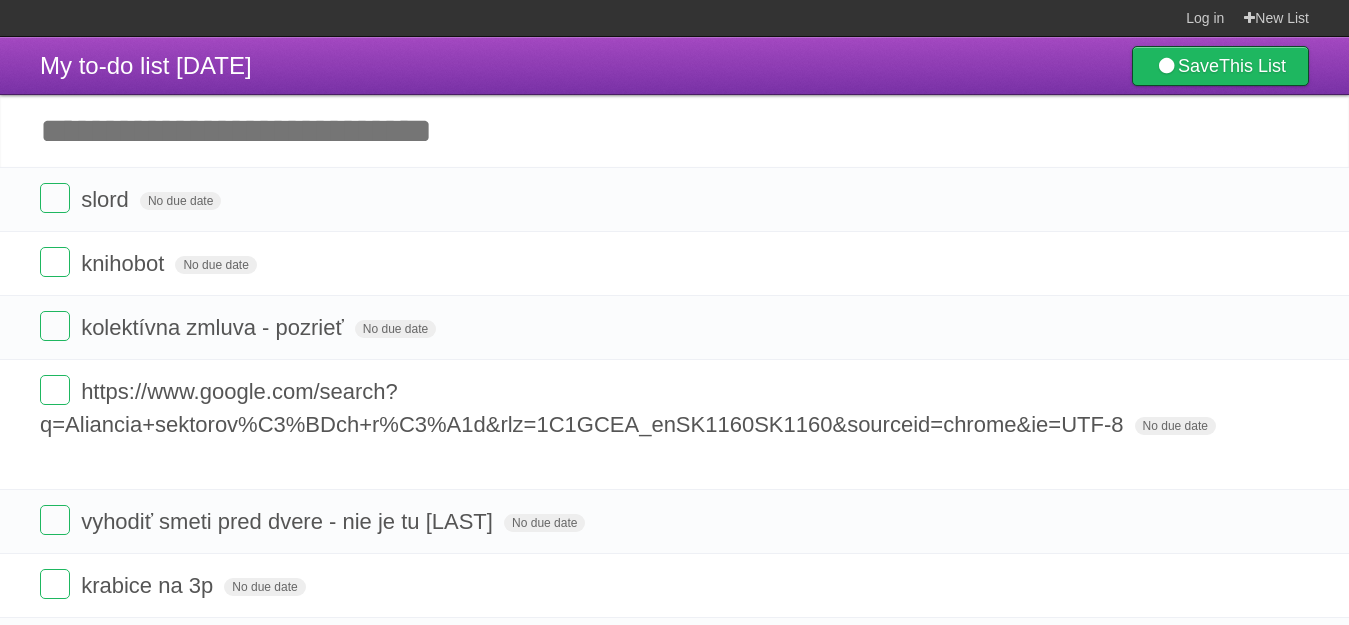click on "Add another task" at bounding box center [674, 131] 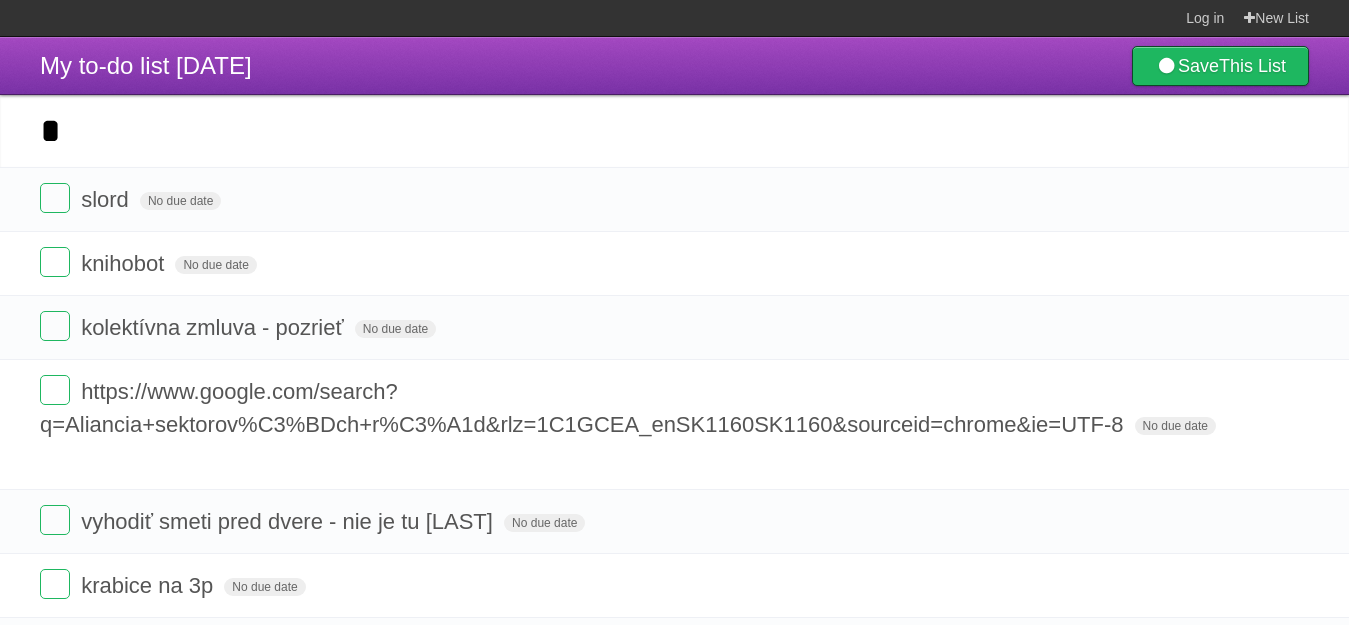 click on "*********" at bounding box center [0, 0] 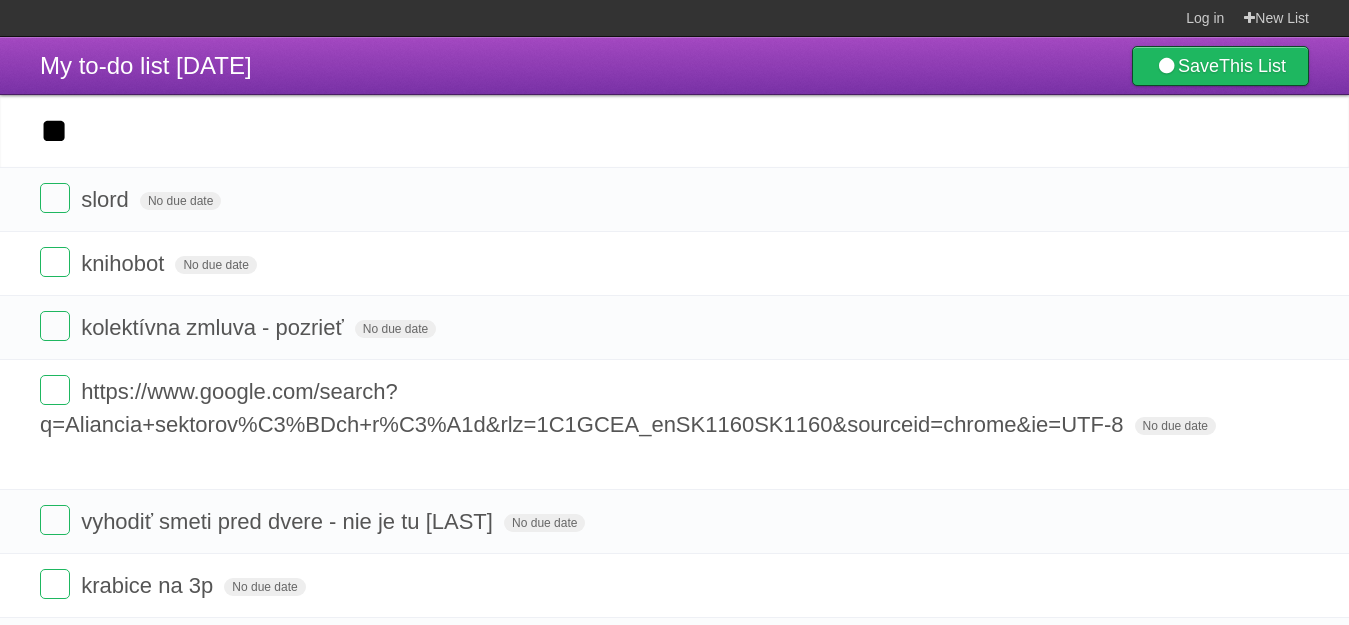 type on "**" 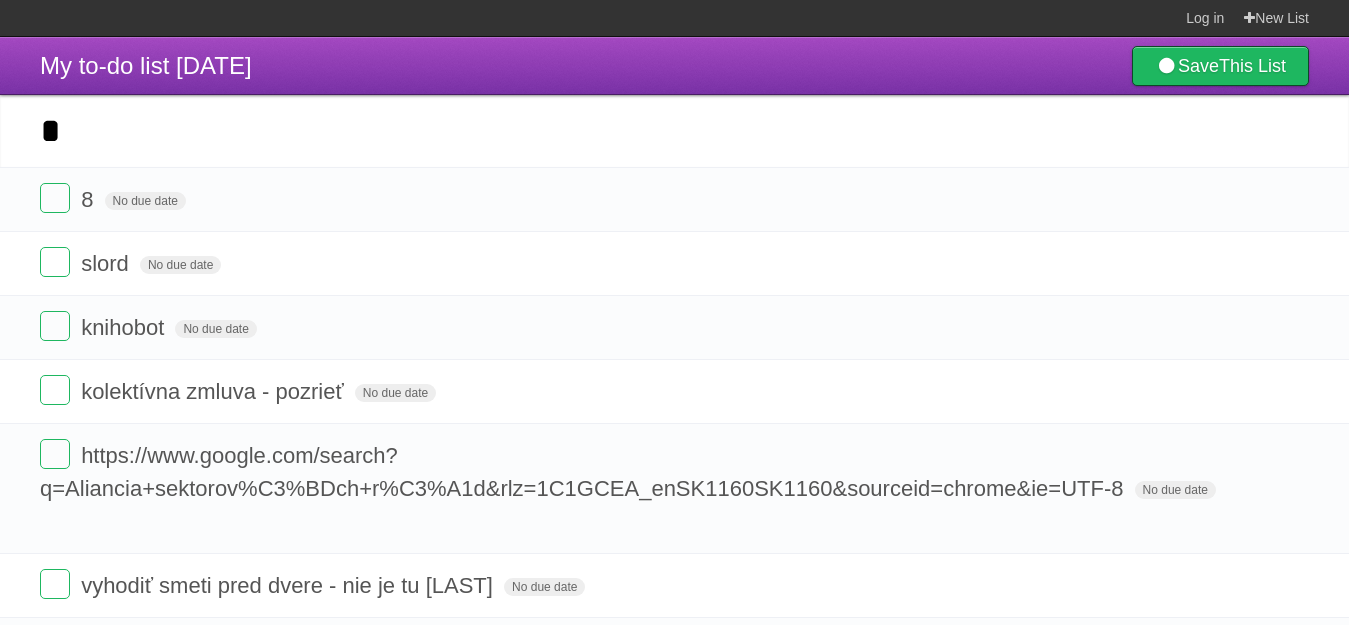 type on "*" 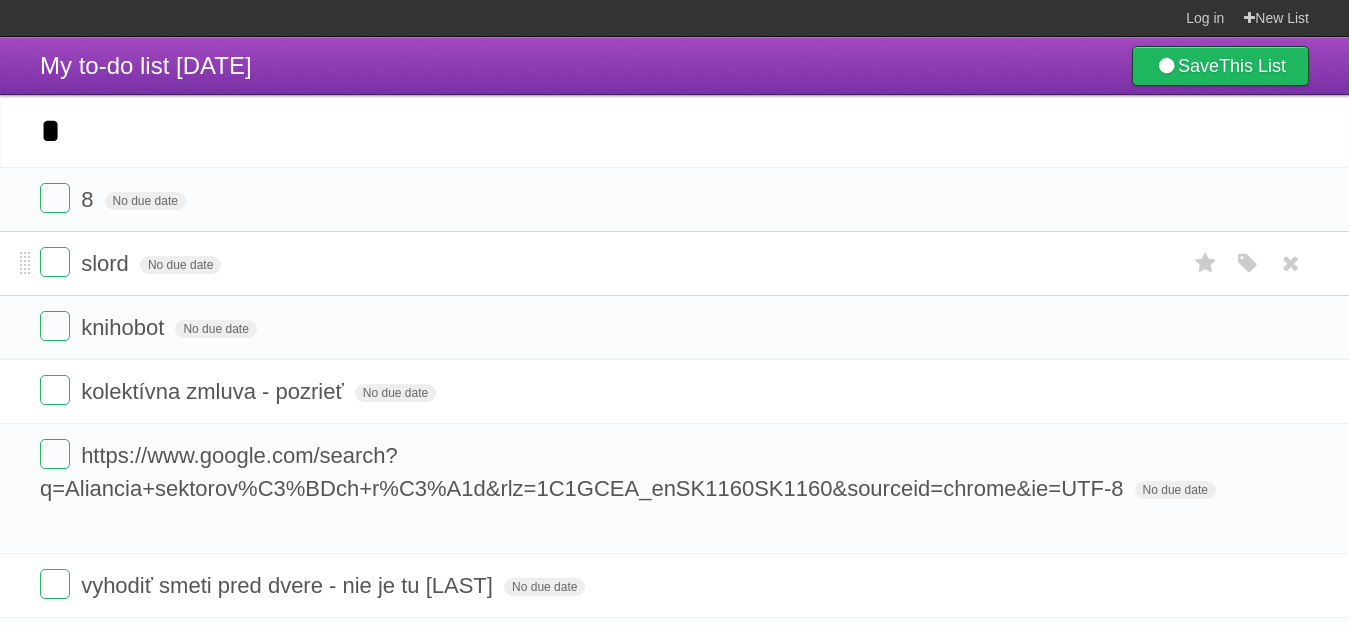 type 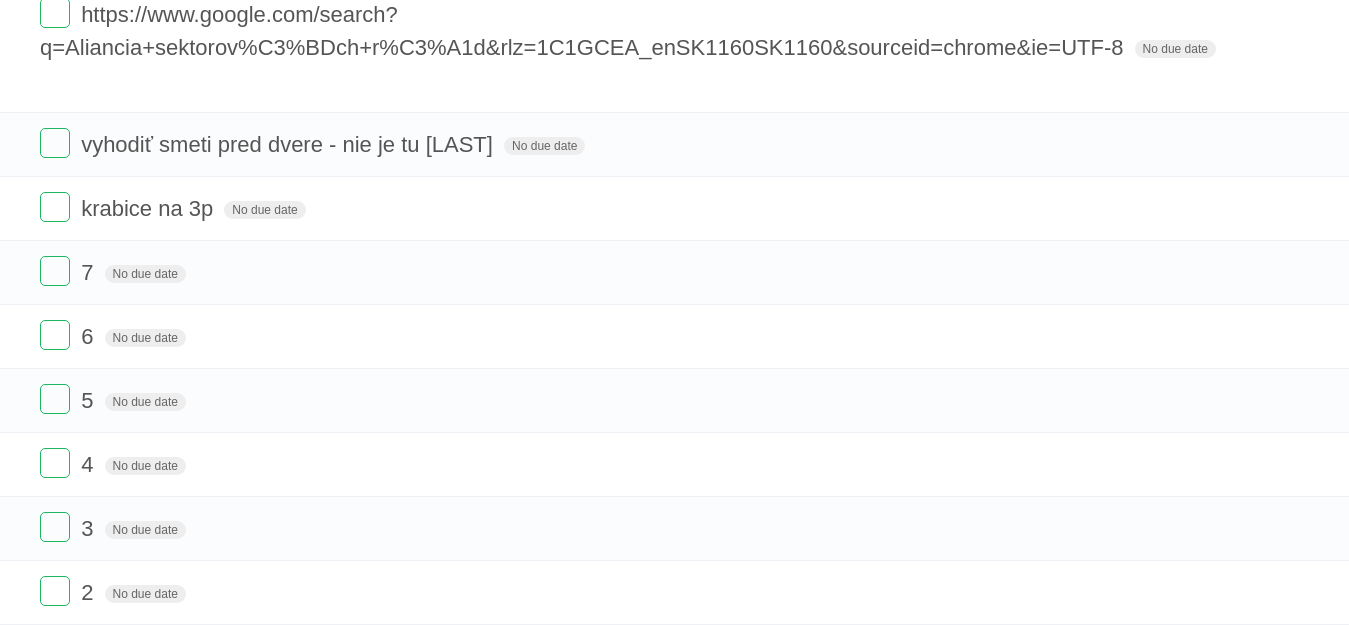 scroll, scrollTop: 552, scrollLeft: 0, axis: vertical 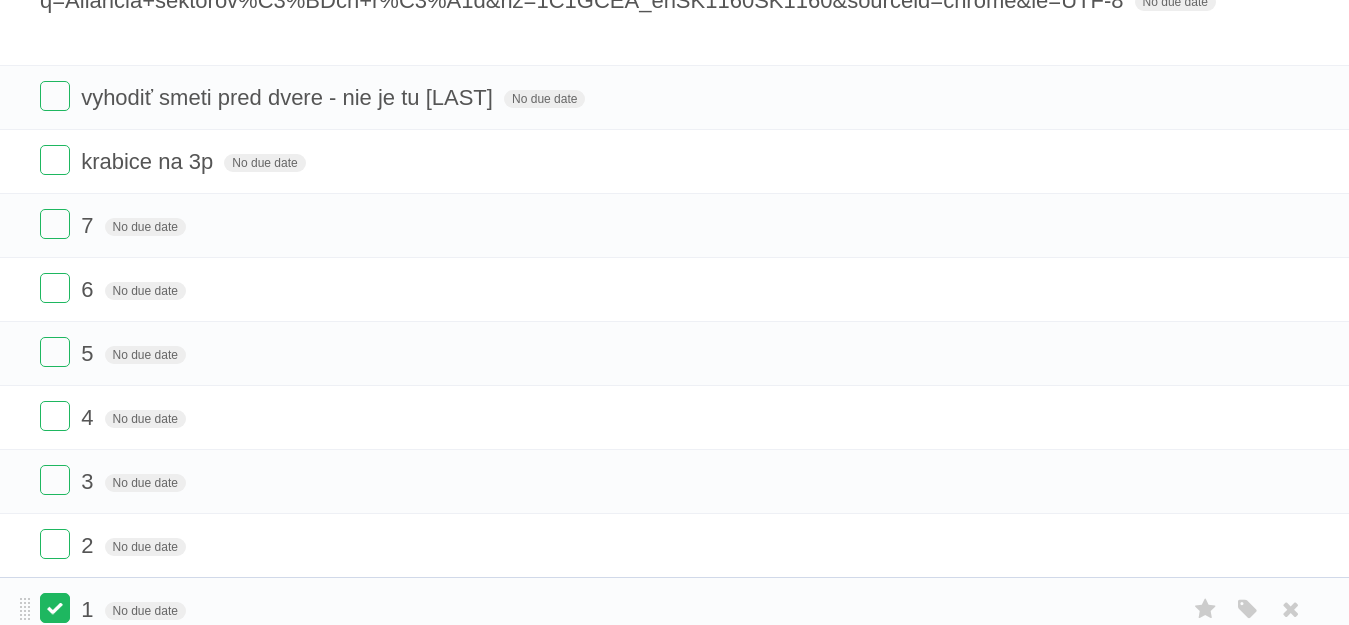 click at bounding box center [55, 608] 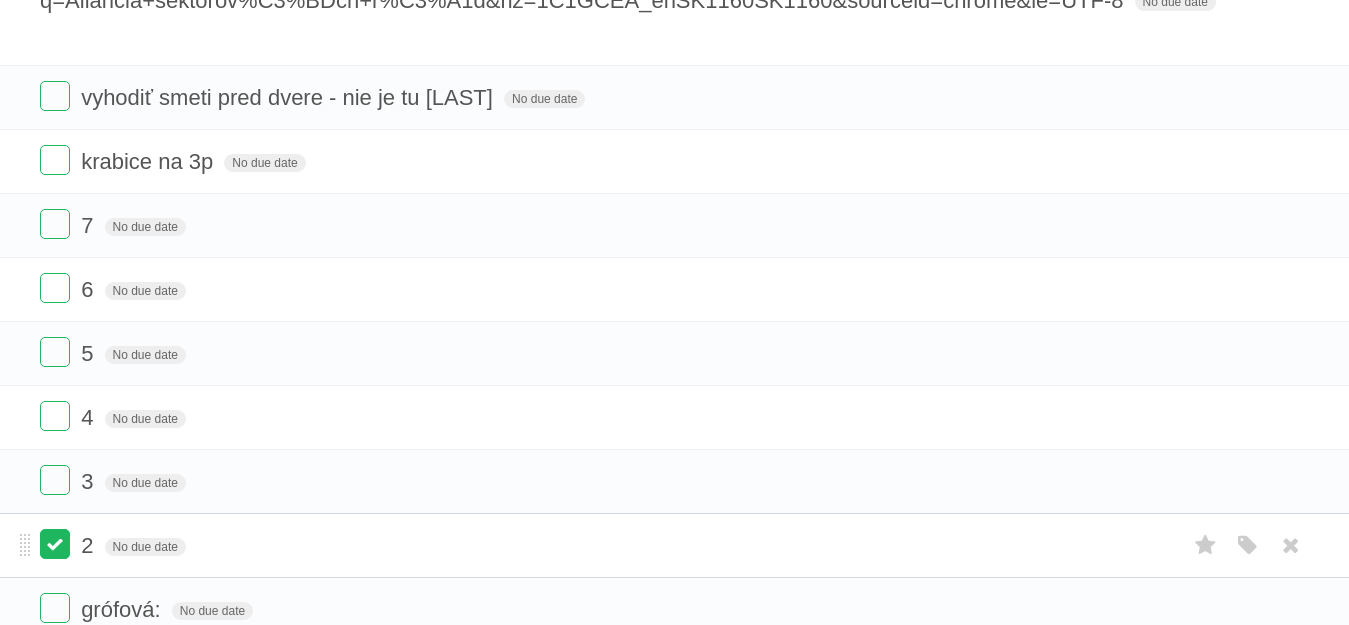 click at bounding box center [55, 544] 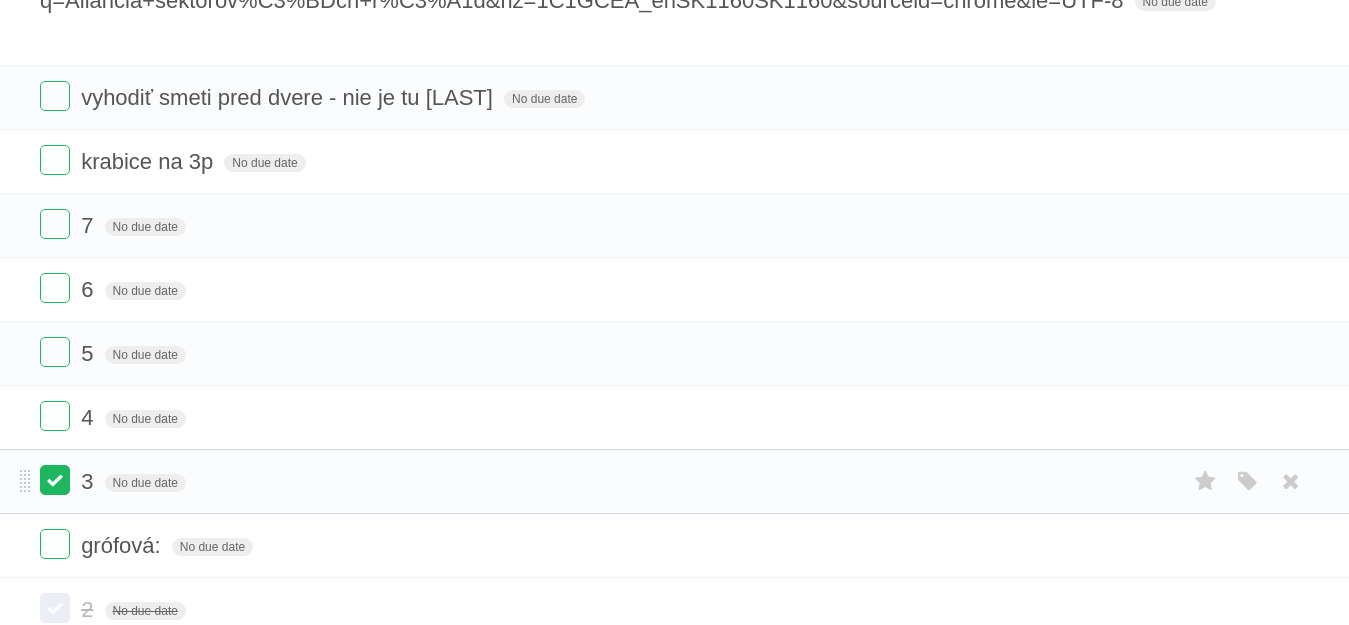 click at bounding box center [55, 480] 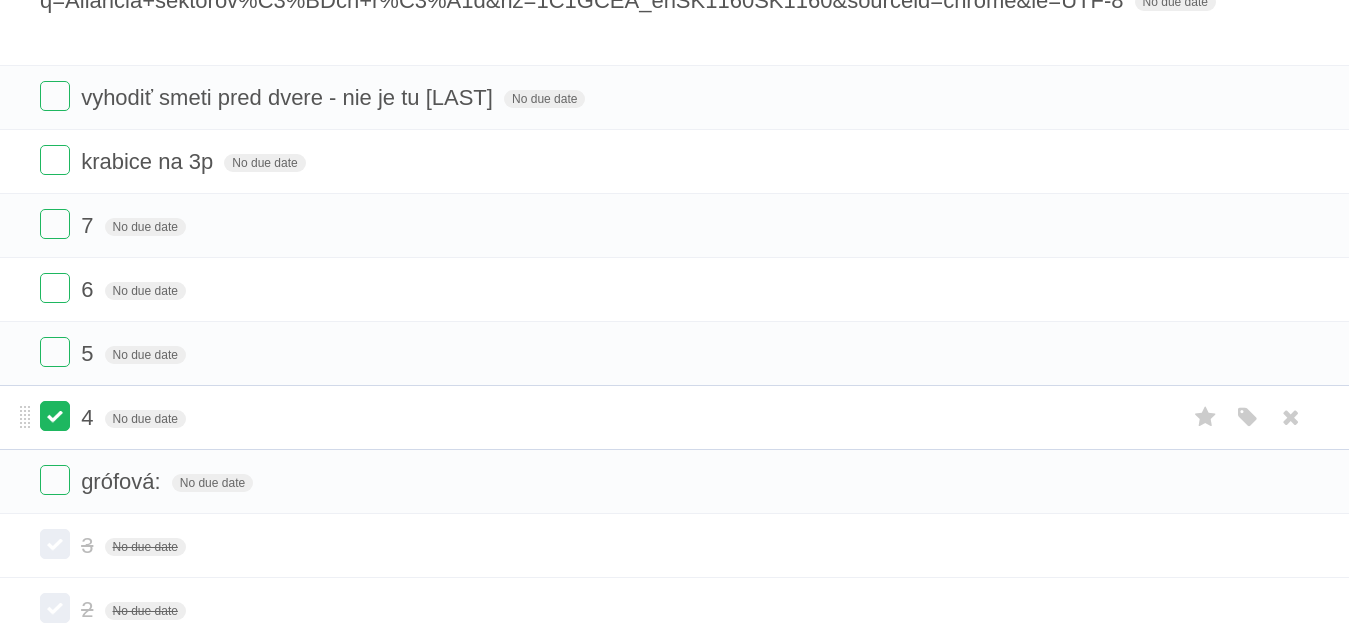 click at bounding box center (55, 416) 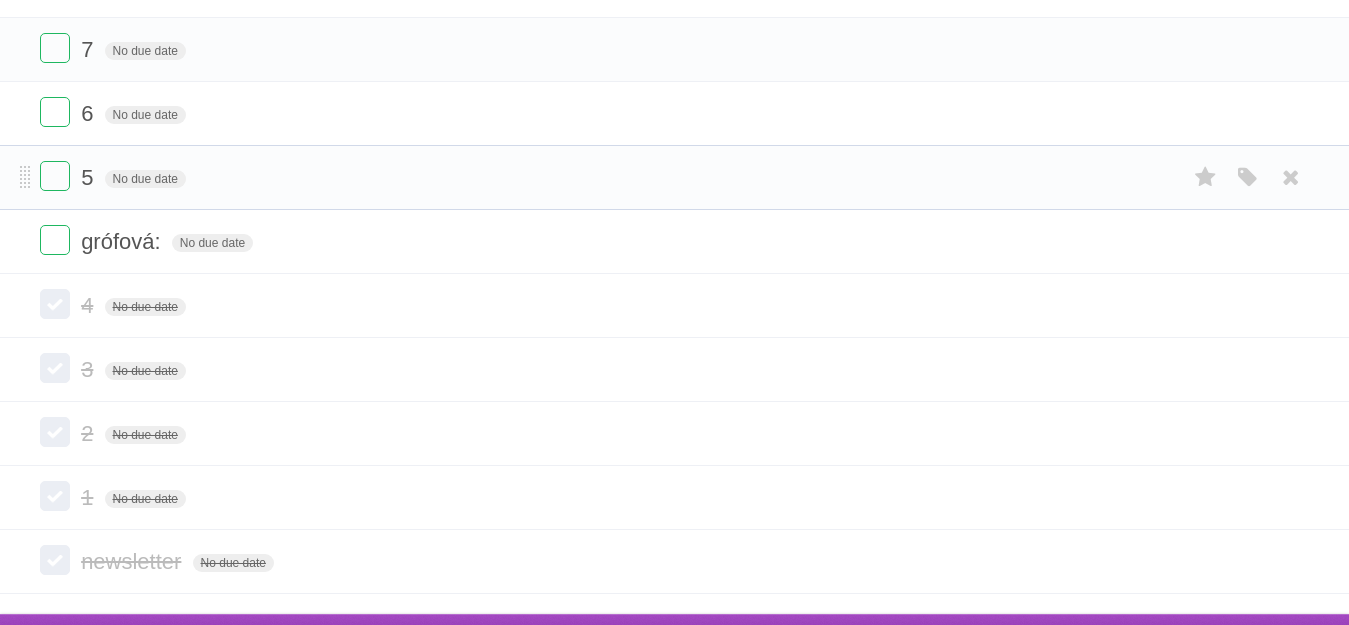scroll, scrollTop: 665, scrollLeft: 0, axis: vertical 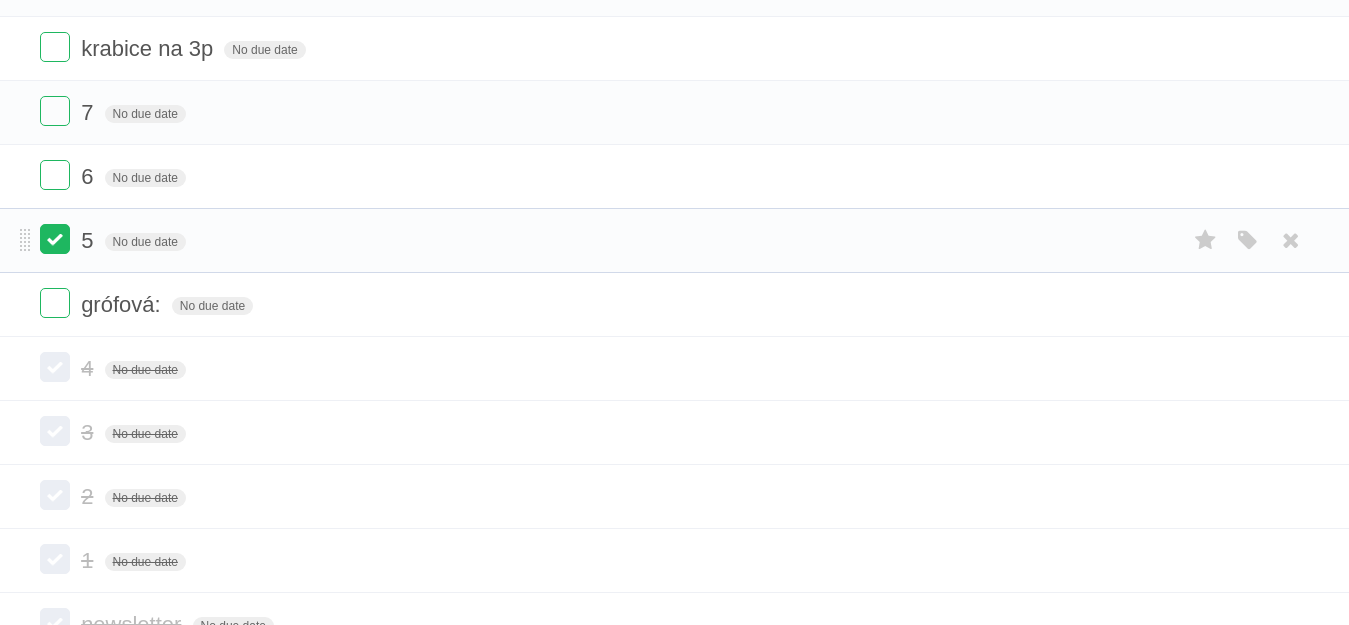 click at bounding box center (55, 239) 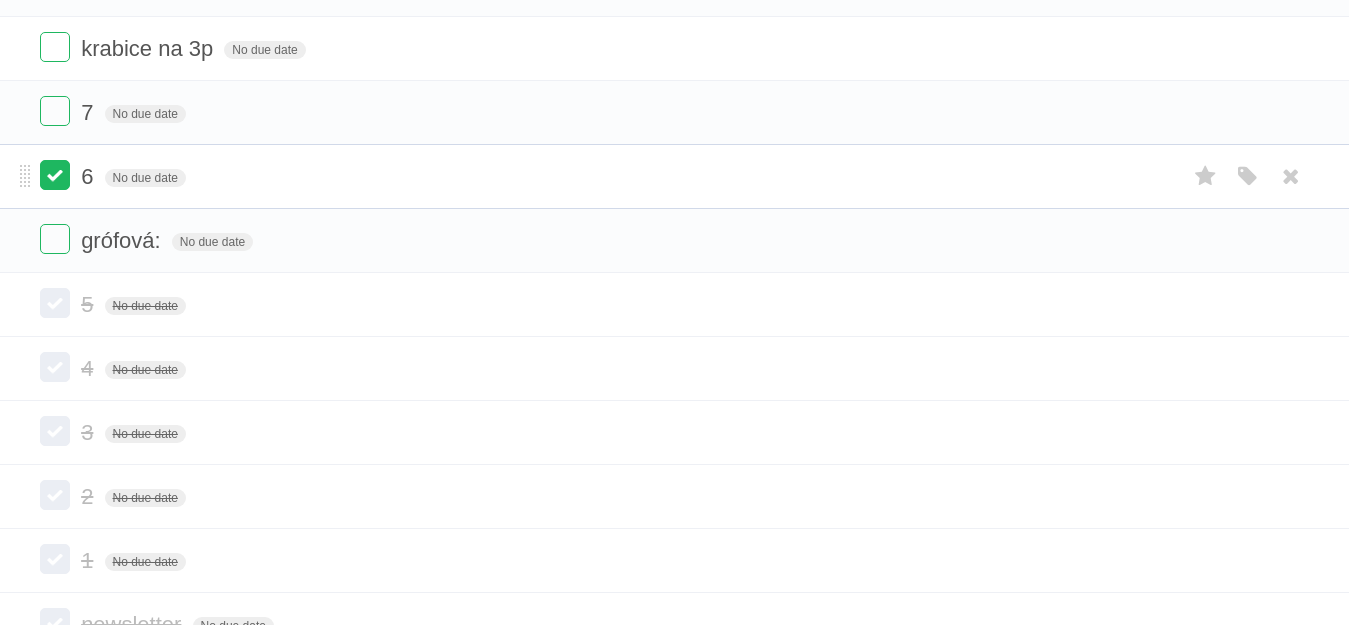 click at bounding box center (55, 175) 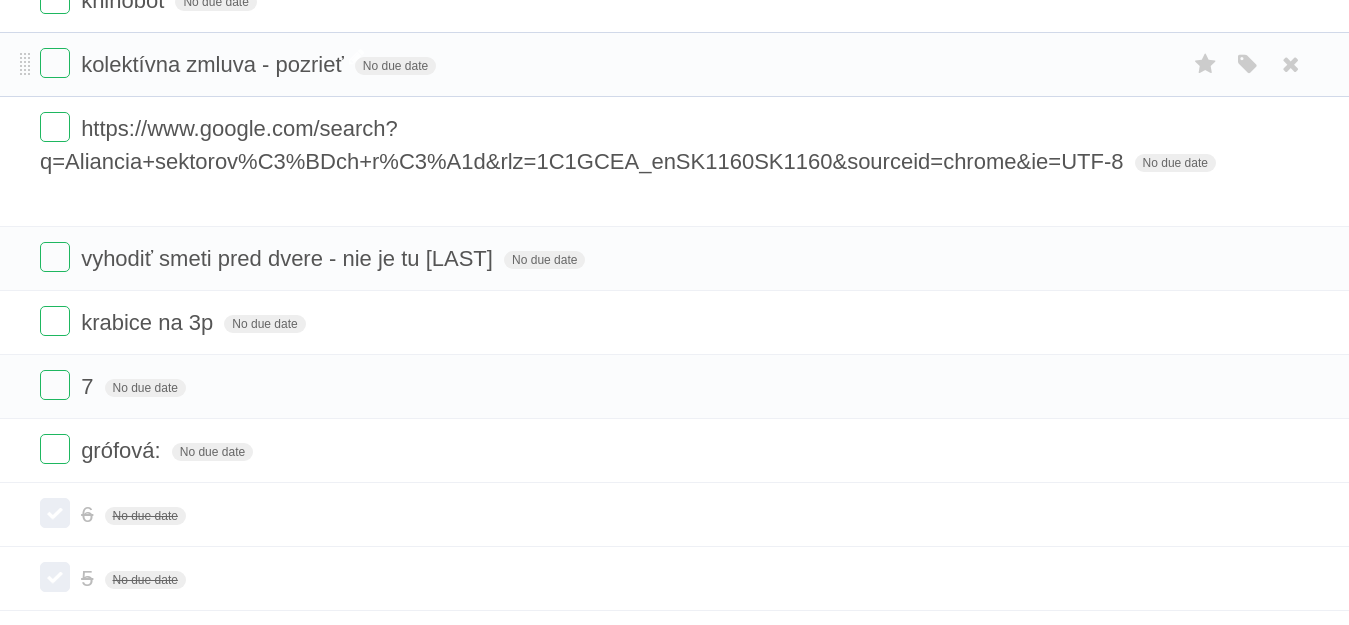 scroll, scrollTop: 400, scrollLeft: 0, axis: vertical 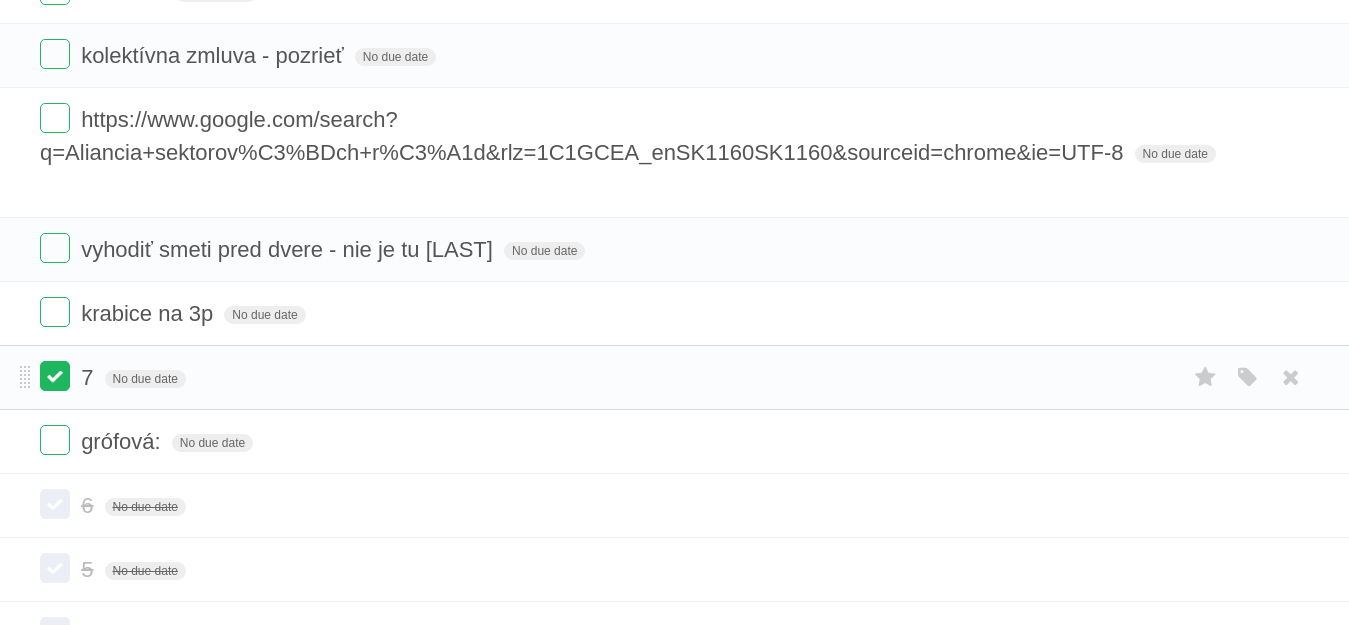 click at bounding box center [55, 376] 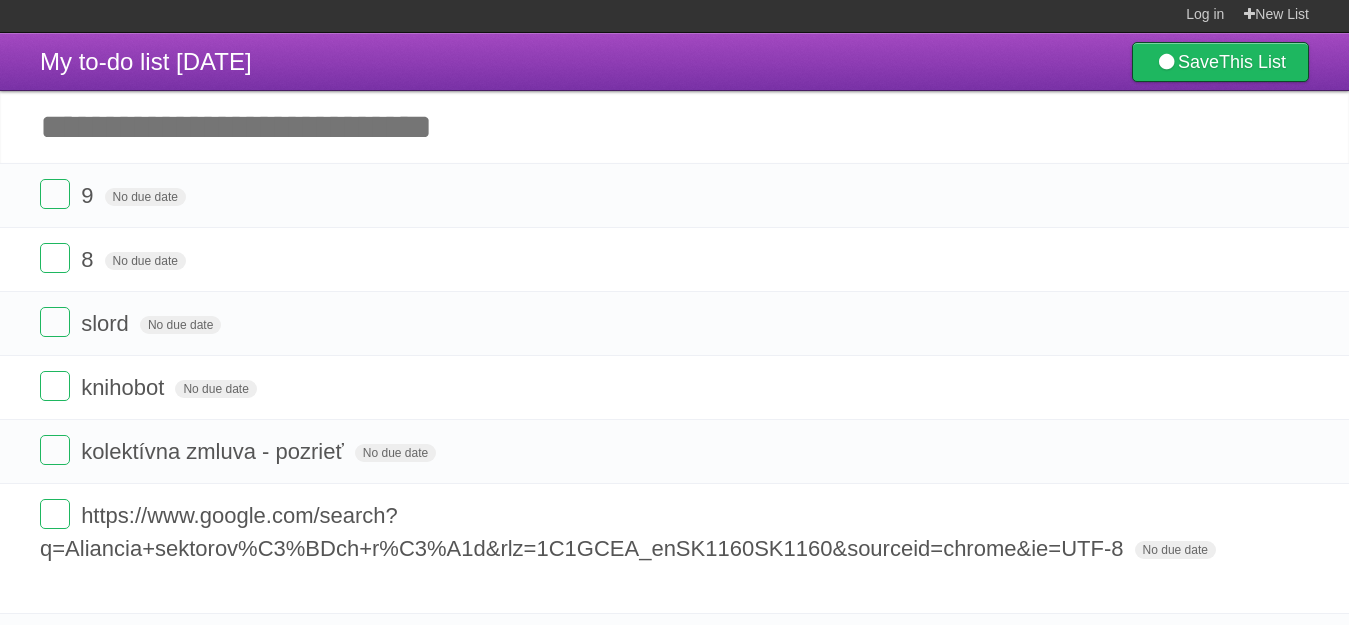 scroll, scrollTop: 0, scrollLeft: 0, axis: both 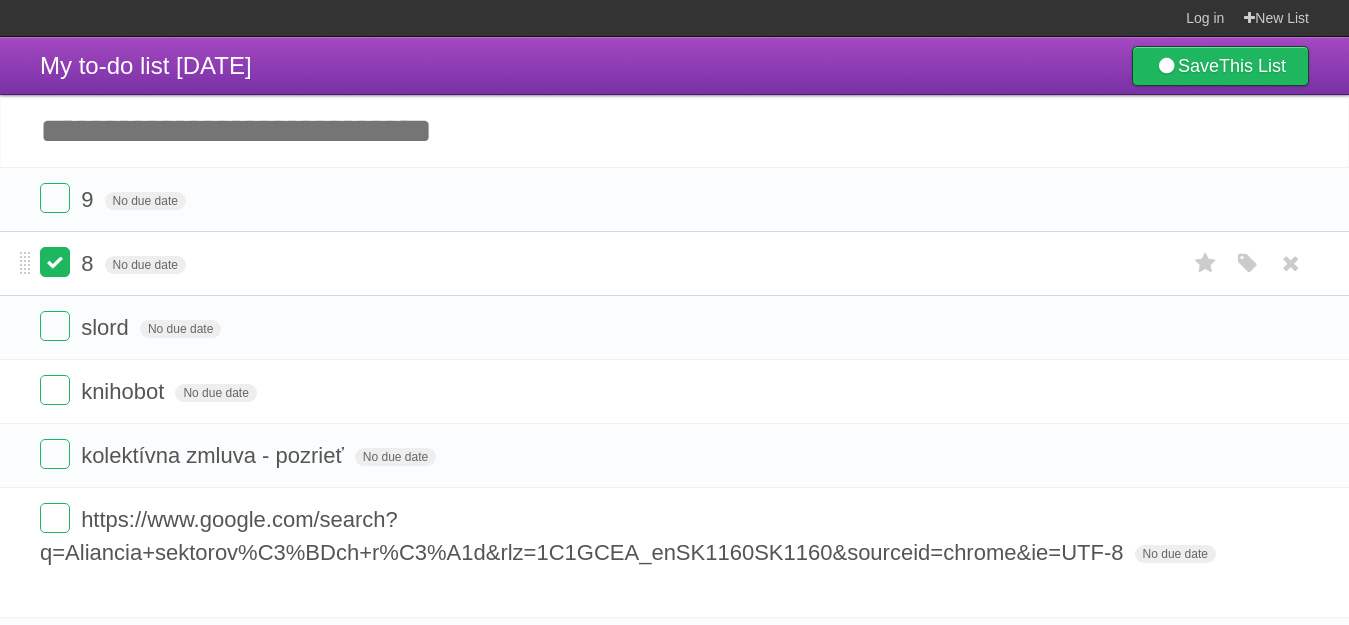 click at bounding box center [55, 262] 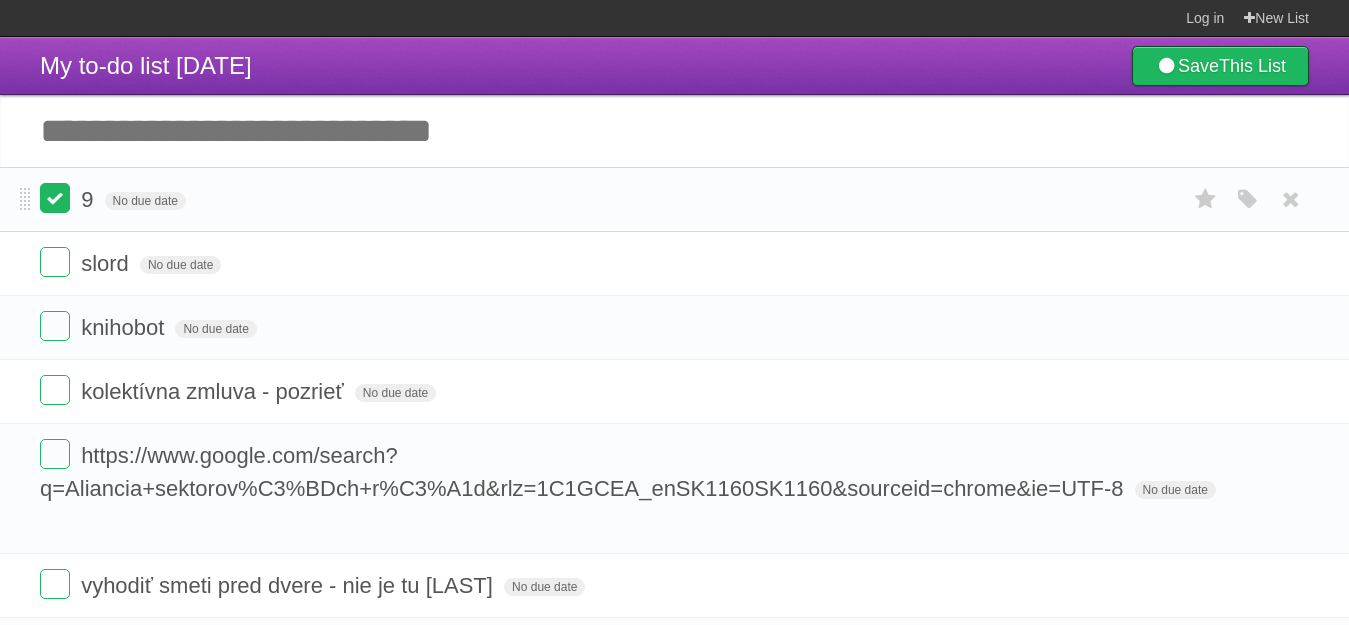 click at bounding box center [55, 198] 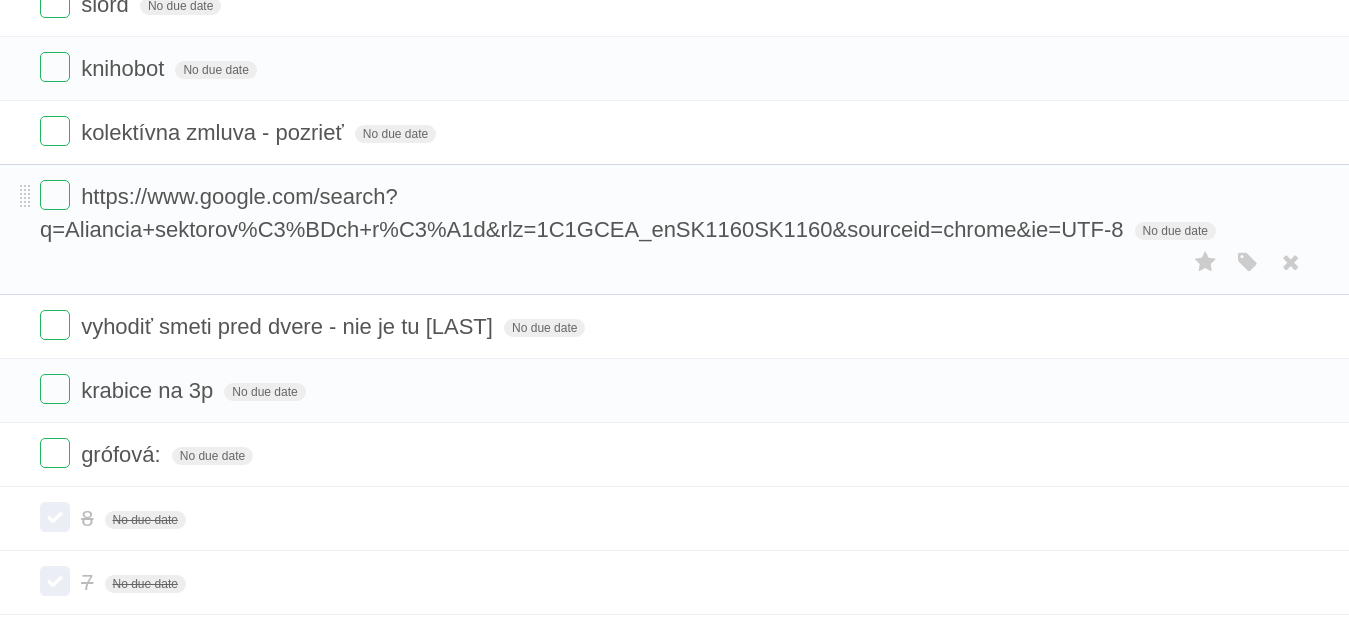 scroll, scrollTop: 300, scrollLeft: 0, axis: vertical 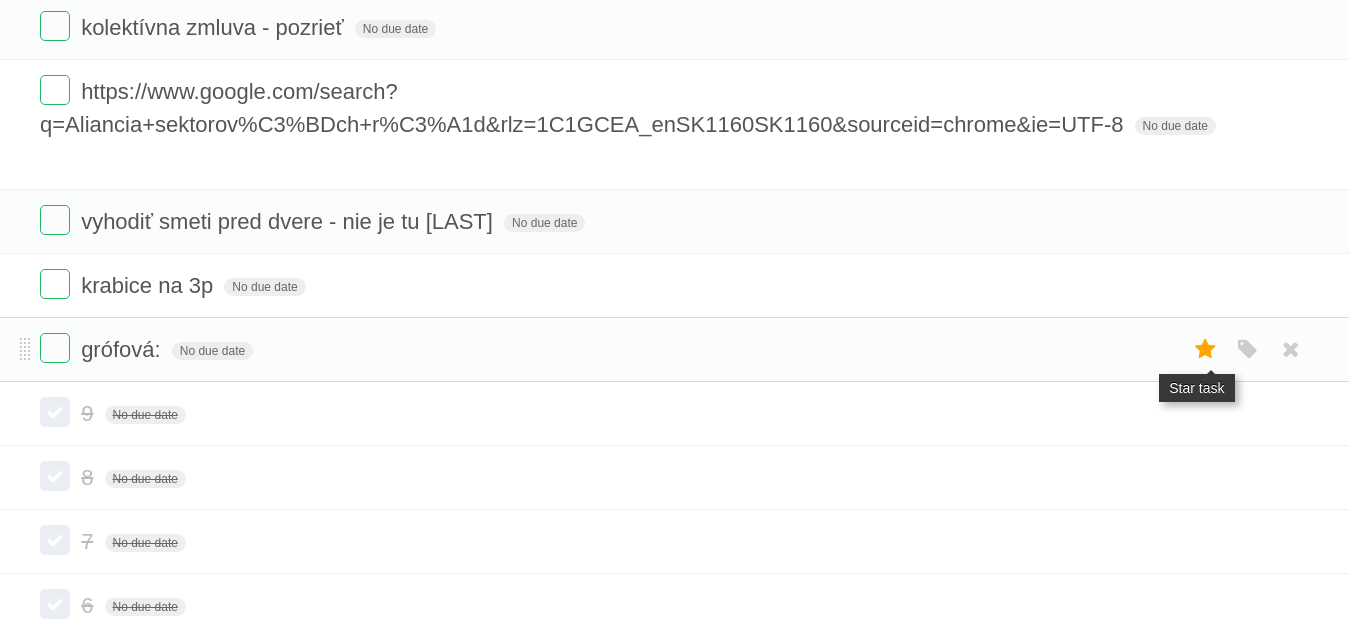 click at bounding box center [1206, 349] 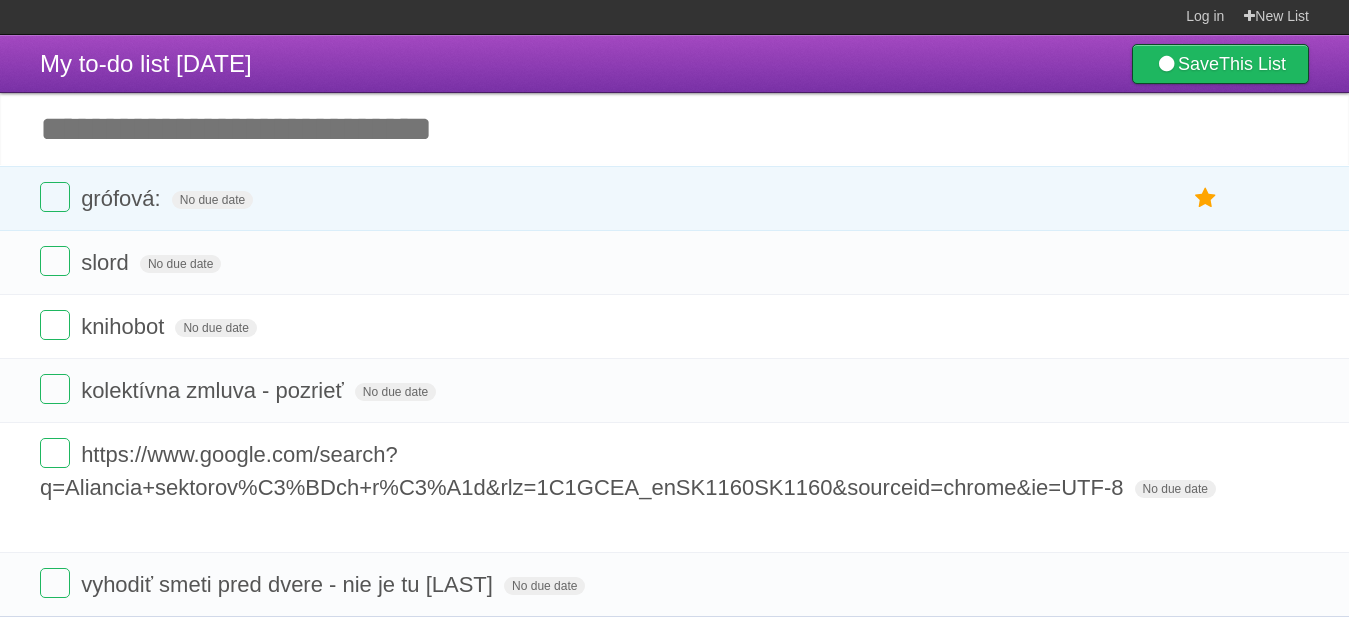scroll, scrollTop: 0, scrollLeft: 0, axis: both 